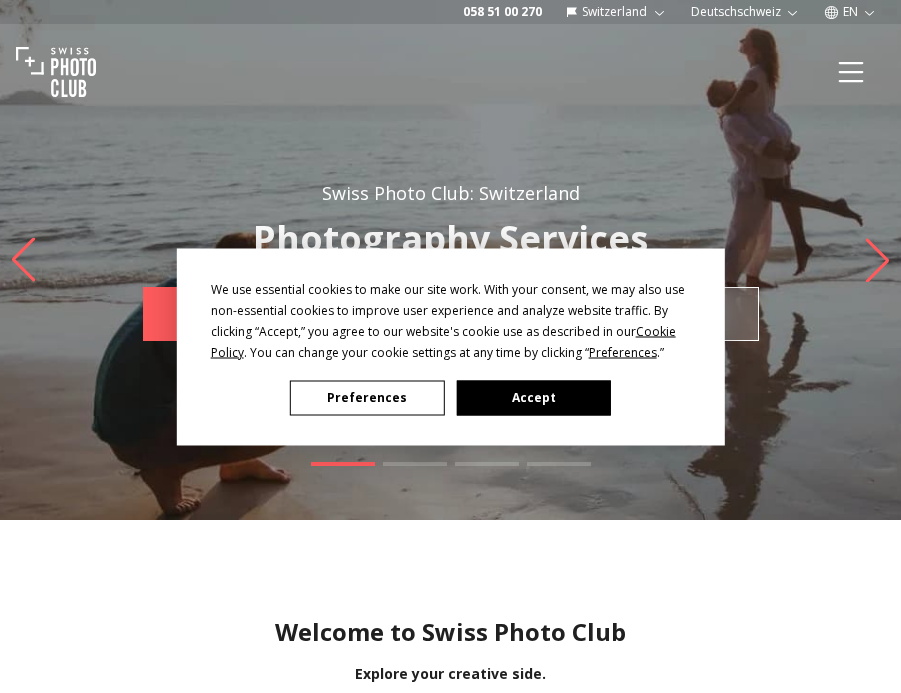 scroll, scrollTop: 0, scrollLeft: 0, axis: both 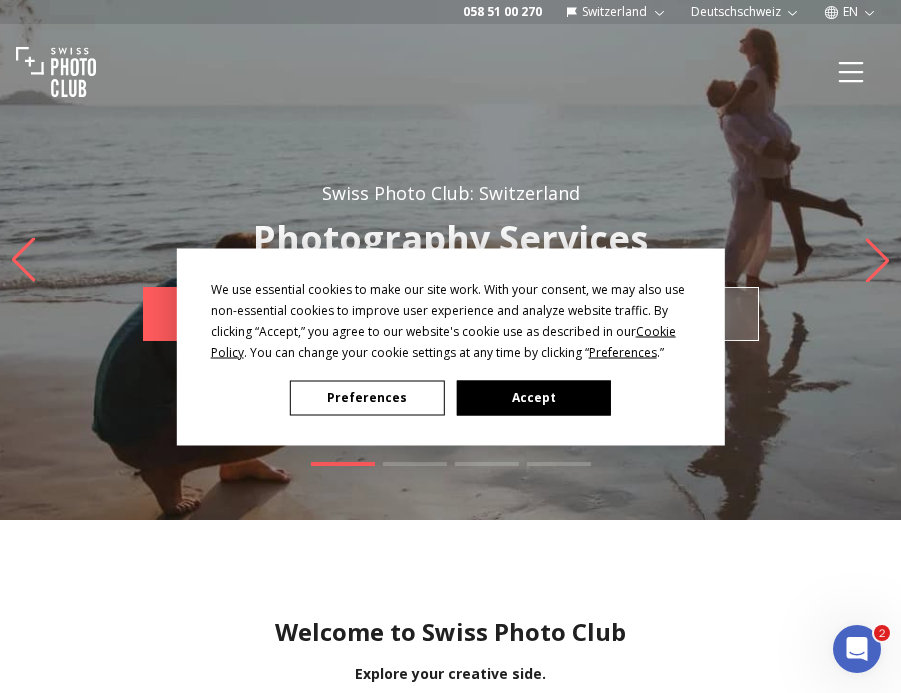 click on "Accept" at bounding box center (533, 397) 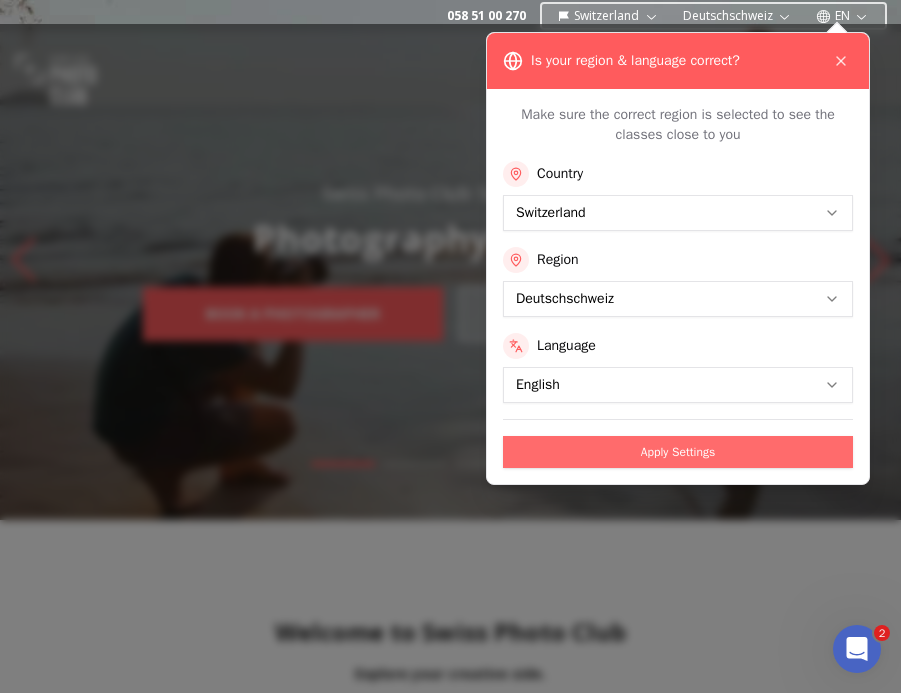 click on "Apply Settings" at bounding box center [678, 452] 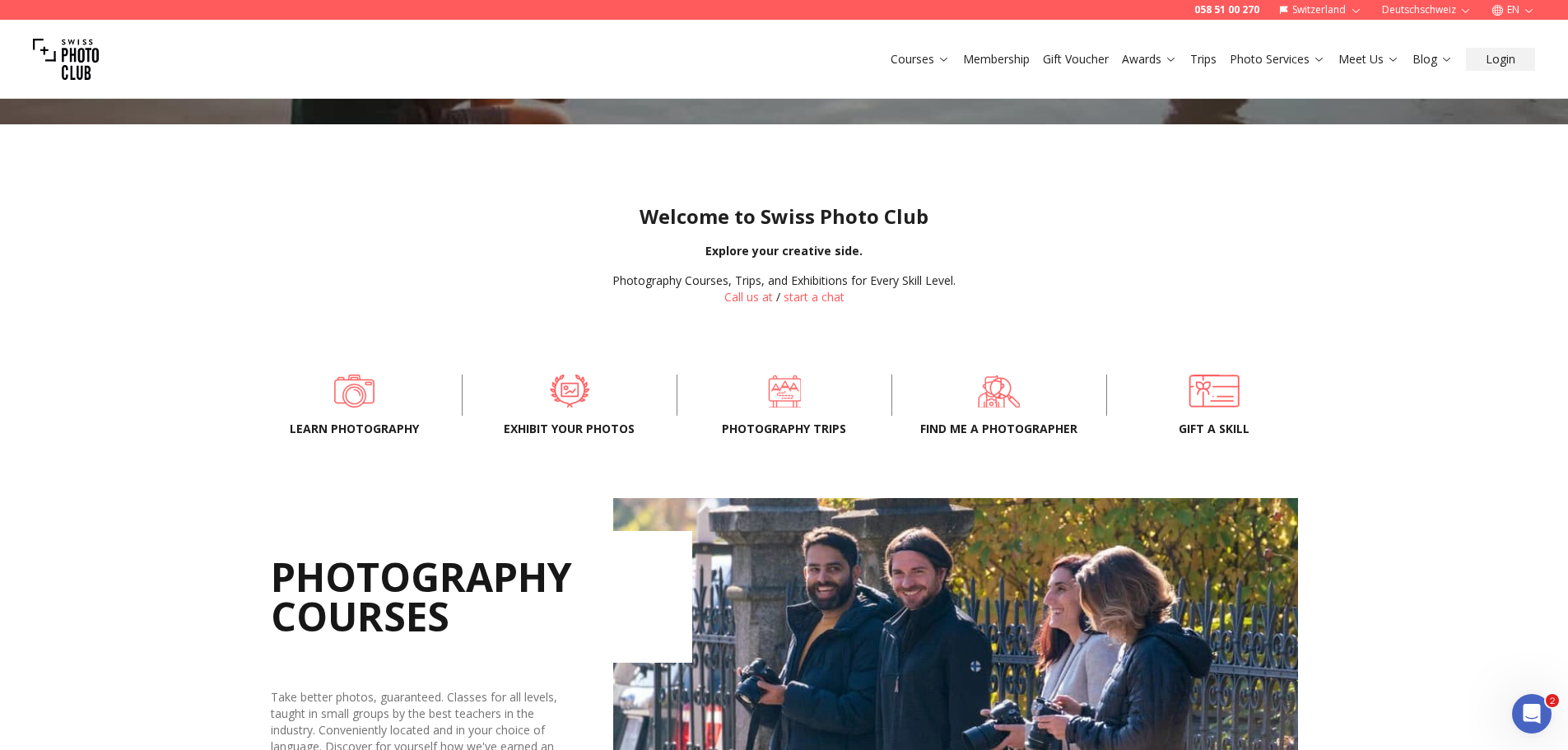 scroll, scrollTop: 329, scrollLeft: 0, axis: vertical 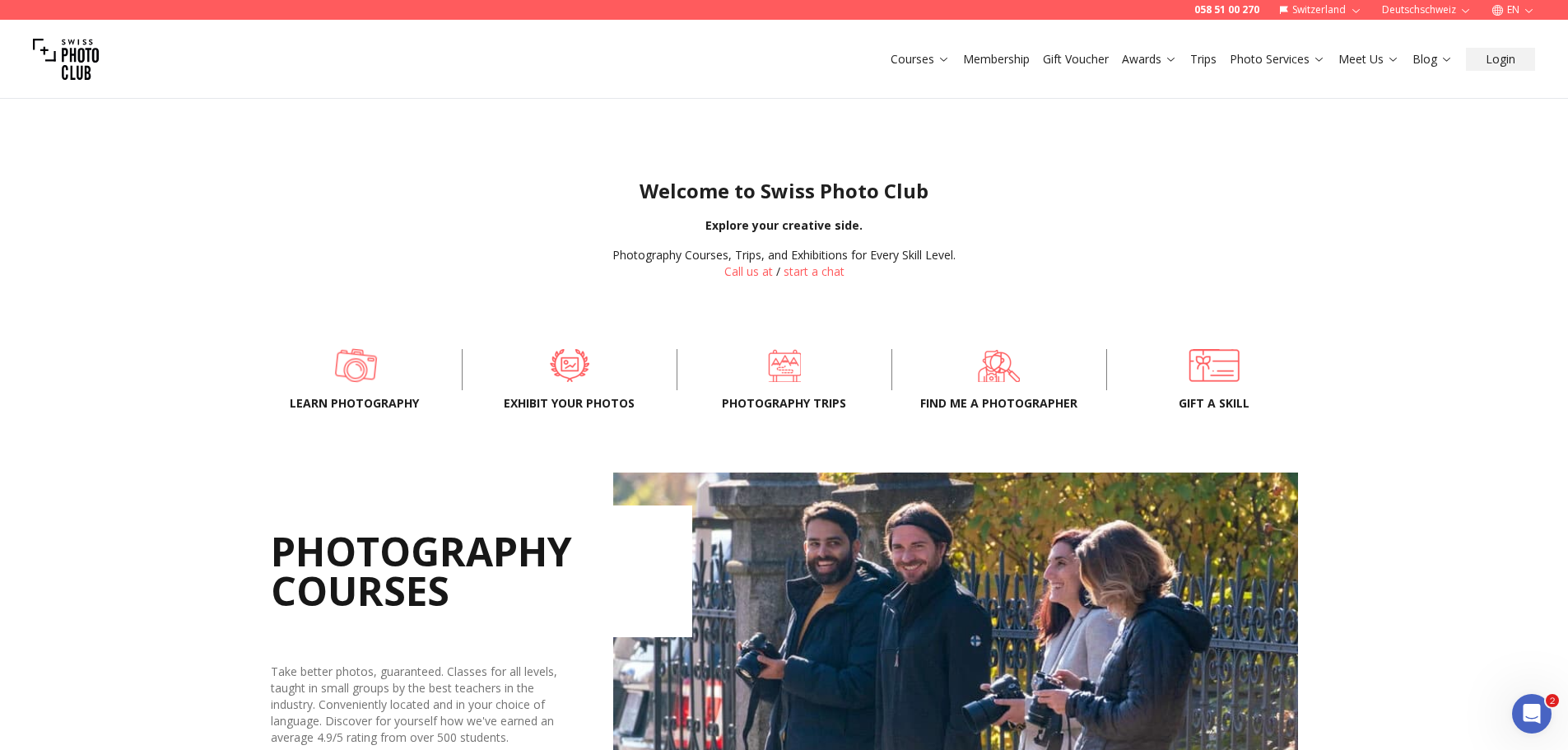 click at bounding box center (356, 366) 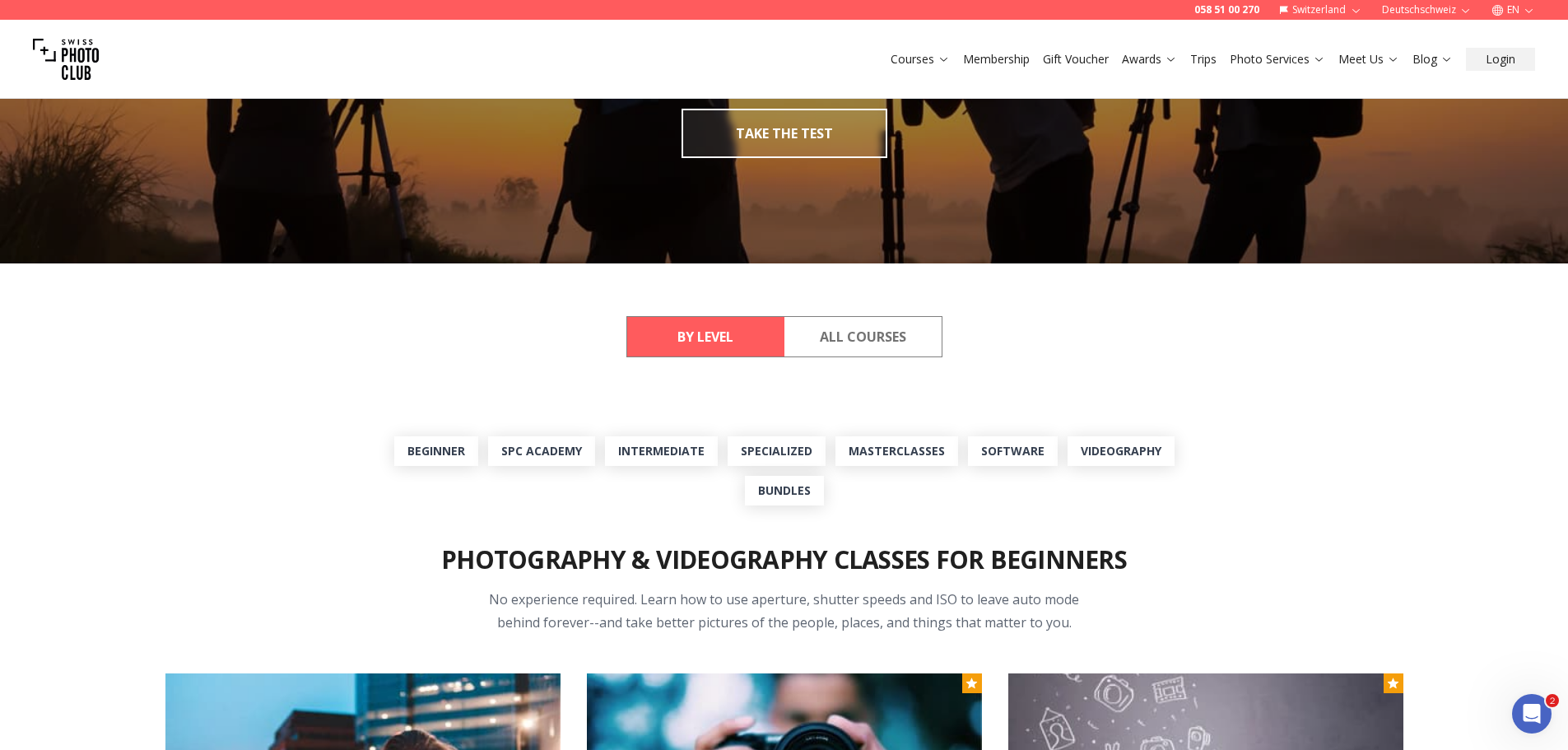 scroll, scrollTop: 82, scrollLeft: 0, axis: vertical 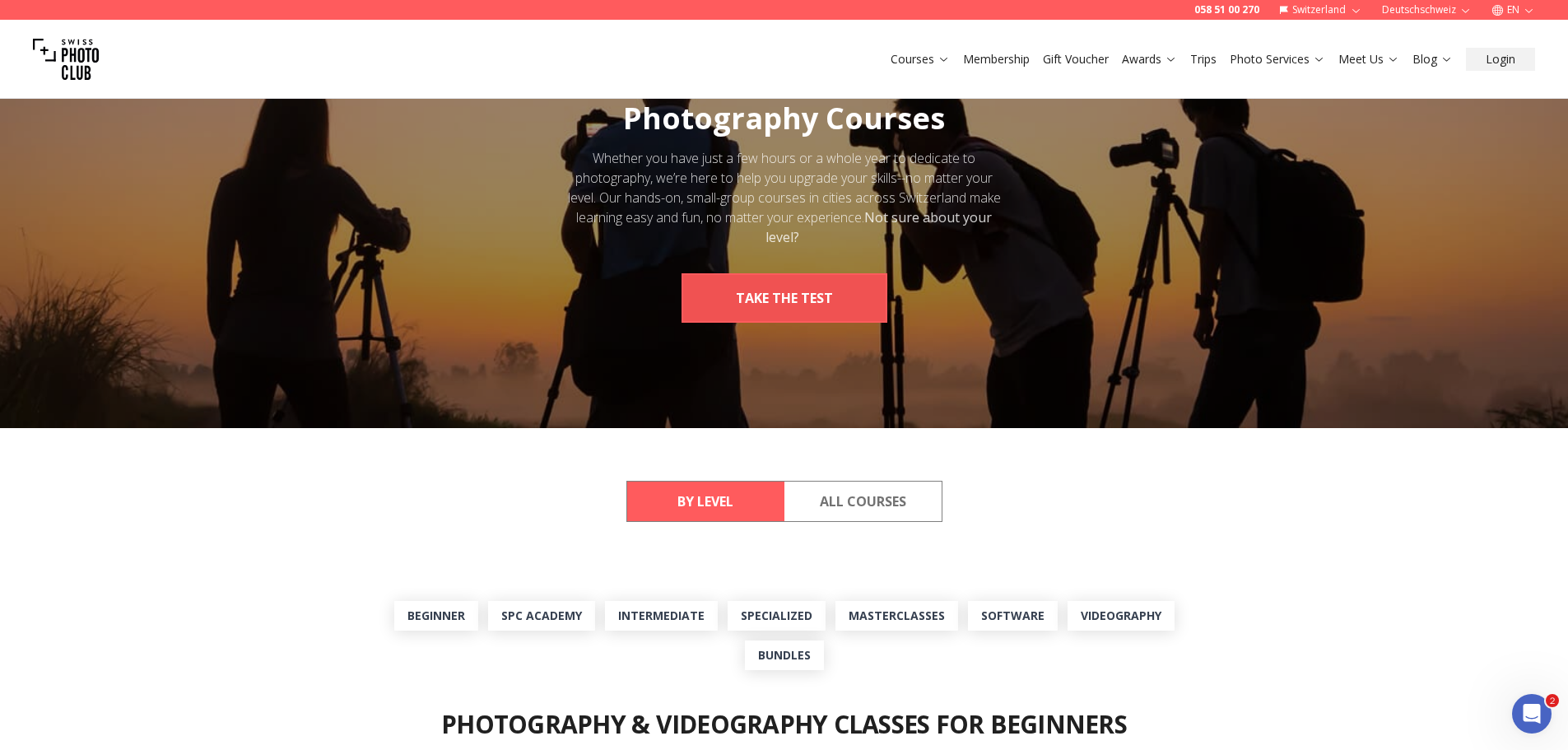 click on "take the test" at bounding box center (784, 298) 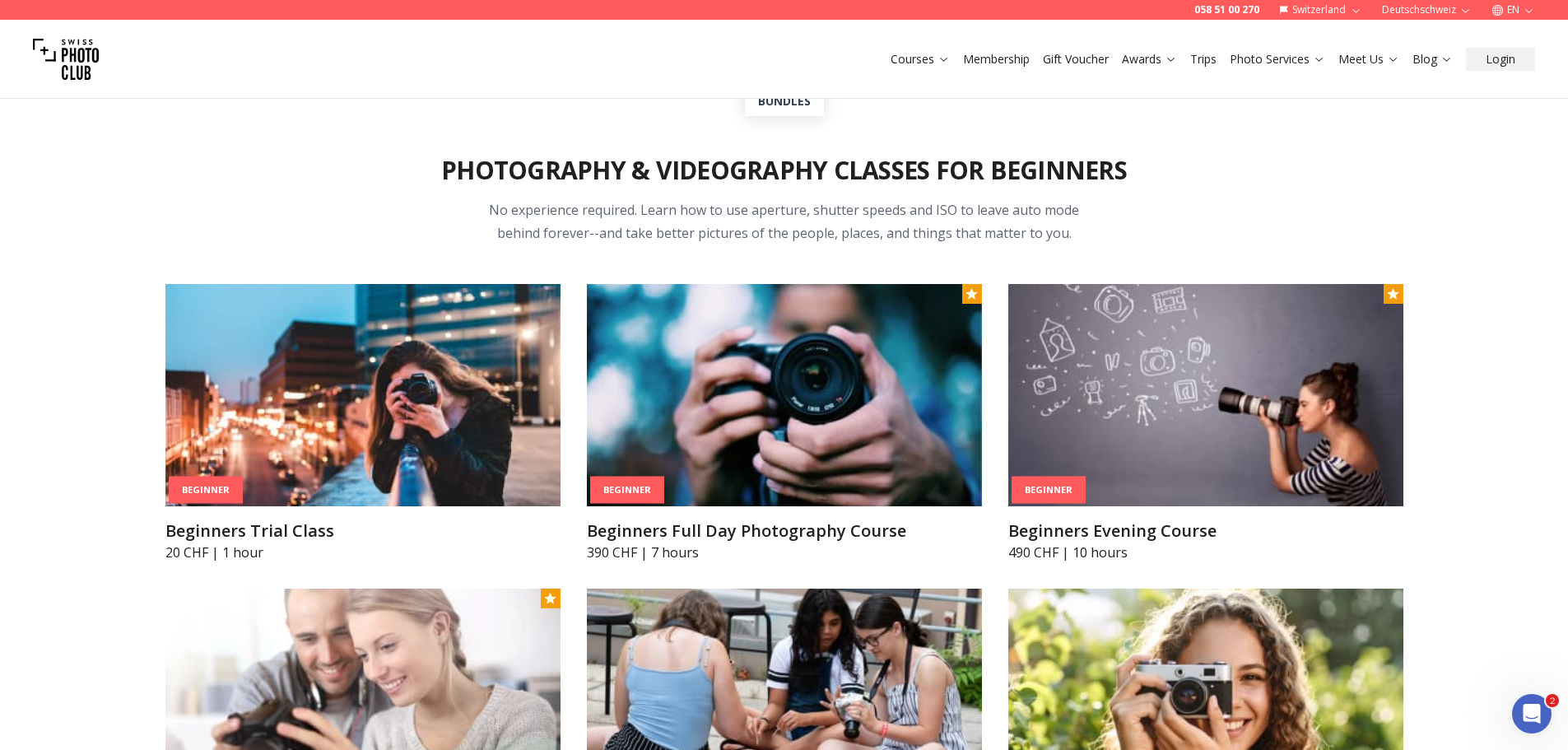 scroll, scrollTop: 741, scrollLeft: 0, axis: vertical 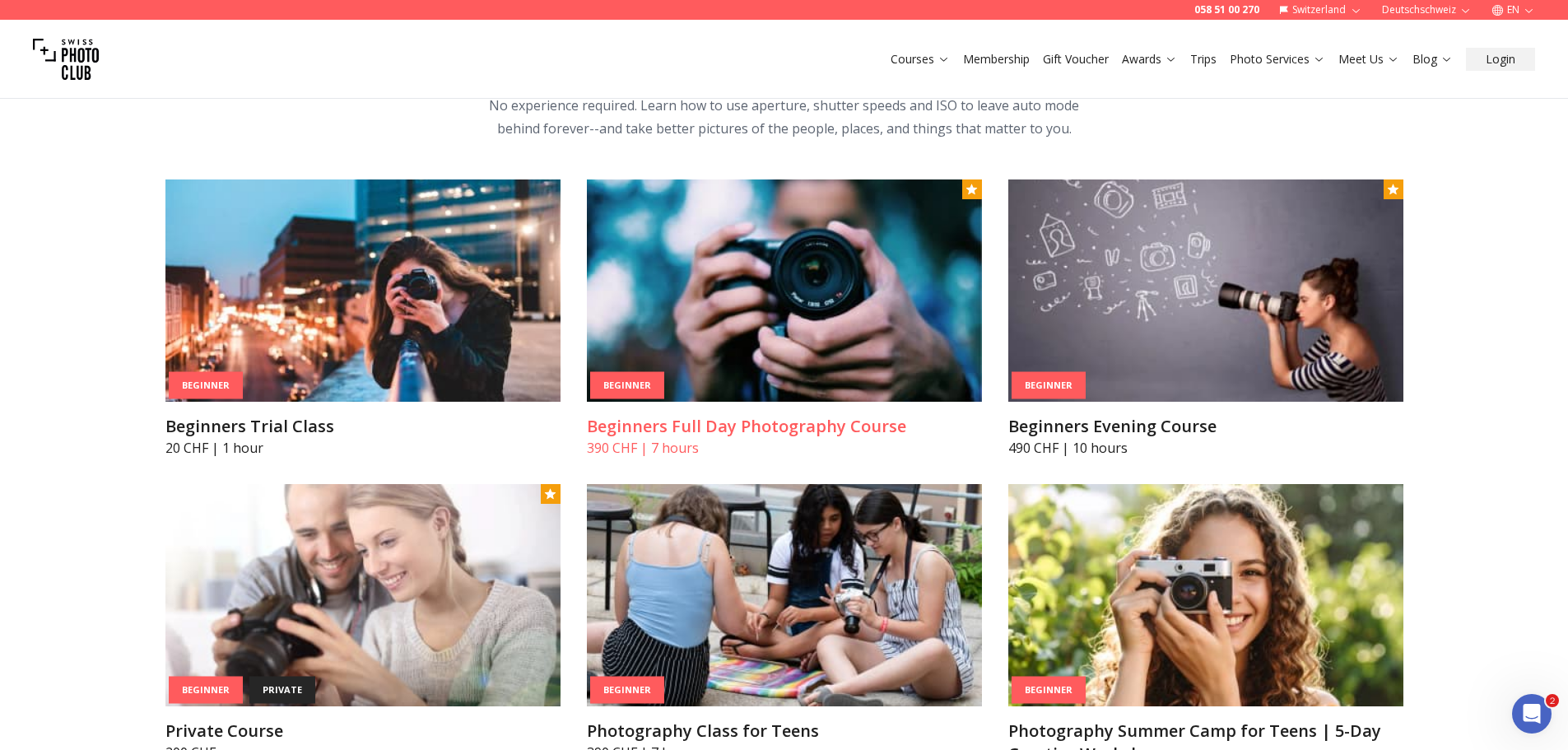 click at bounding box center (784, 291) 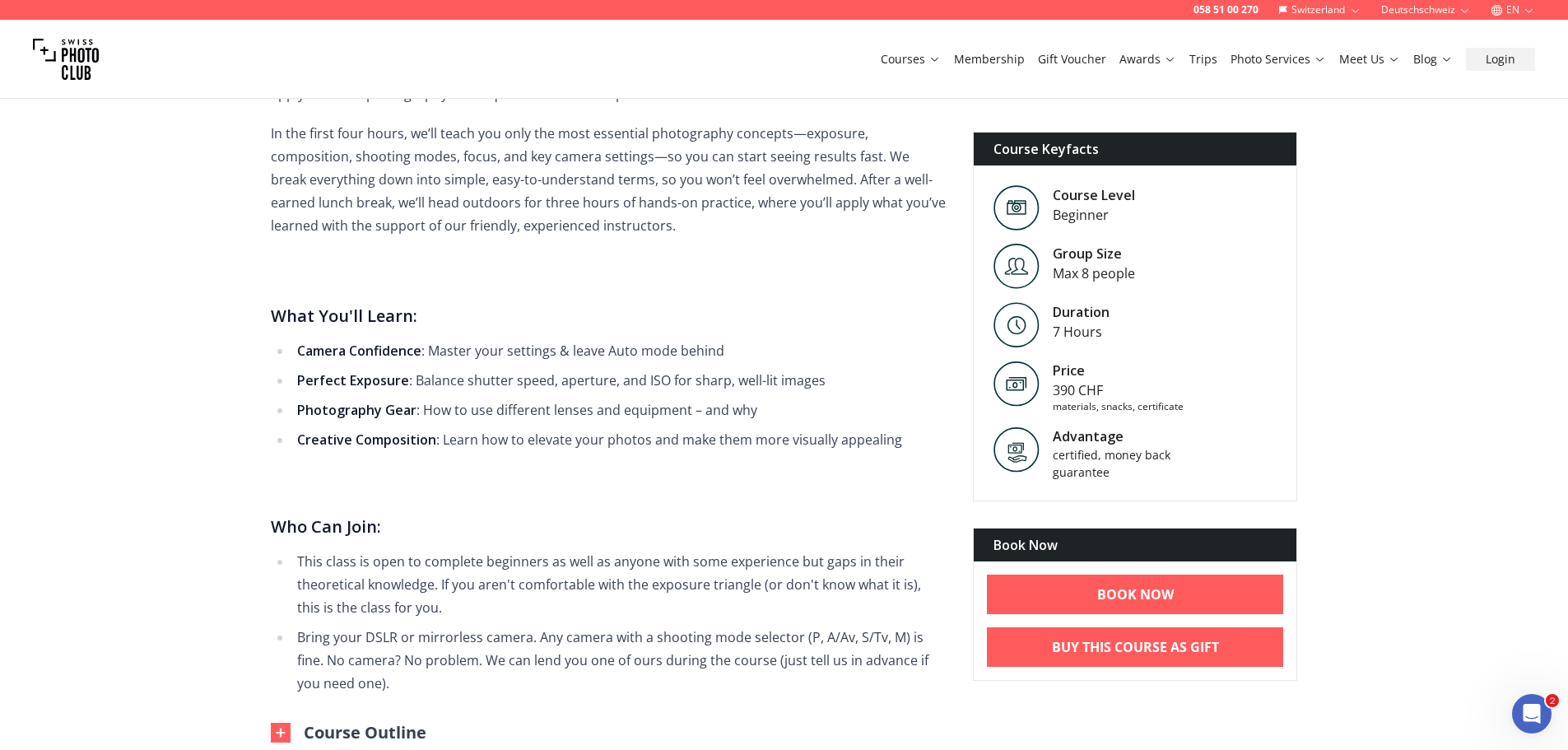 scroll, scrollTop: 823, scrollLeft: 0, axis: vertical 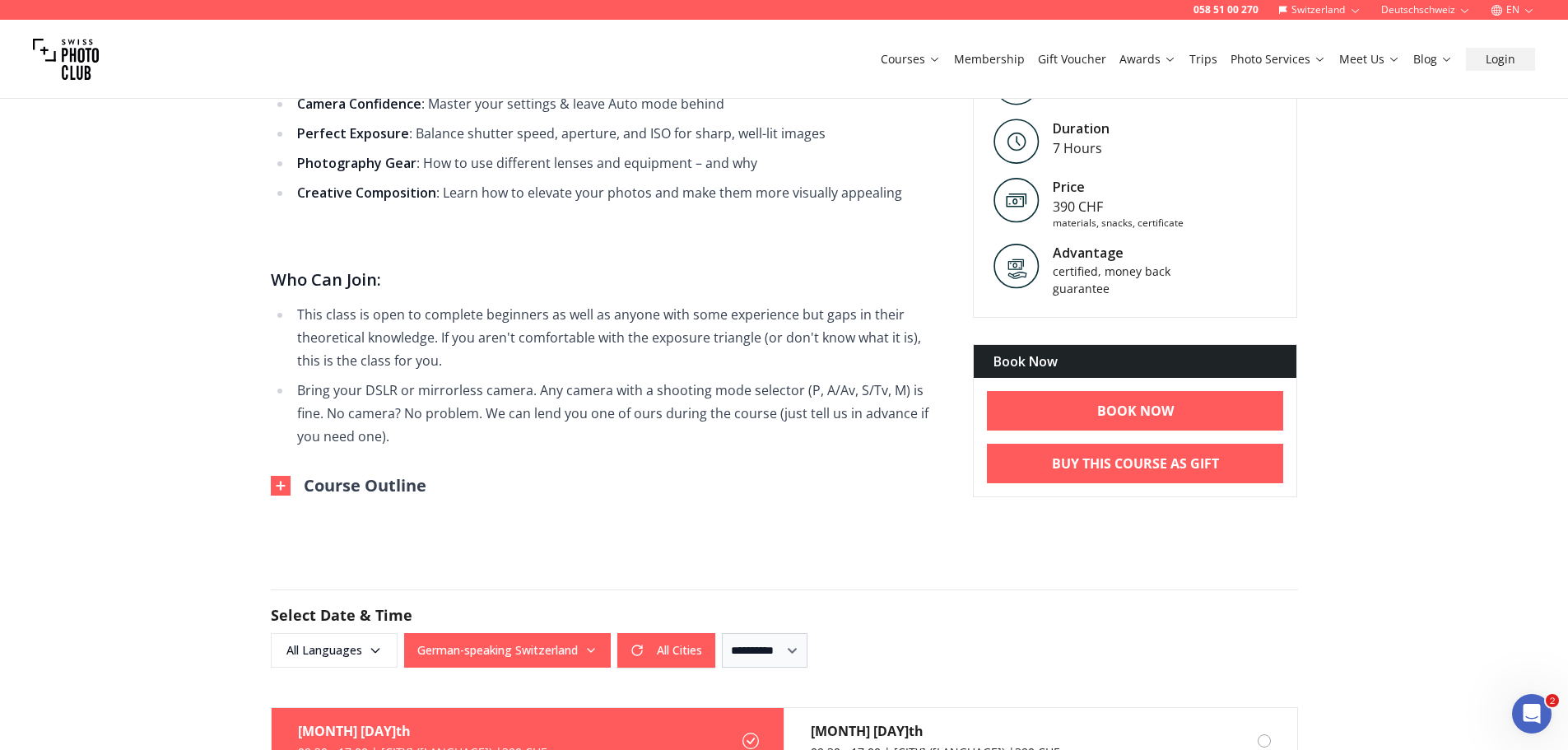 click at bounding box center (281, 486) 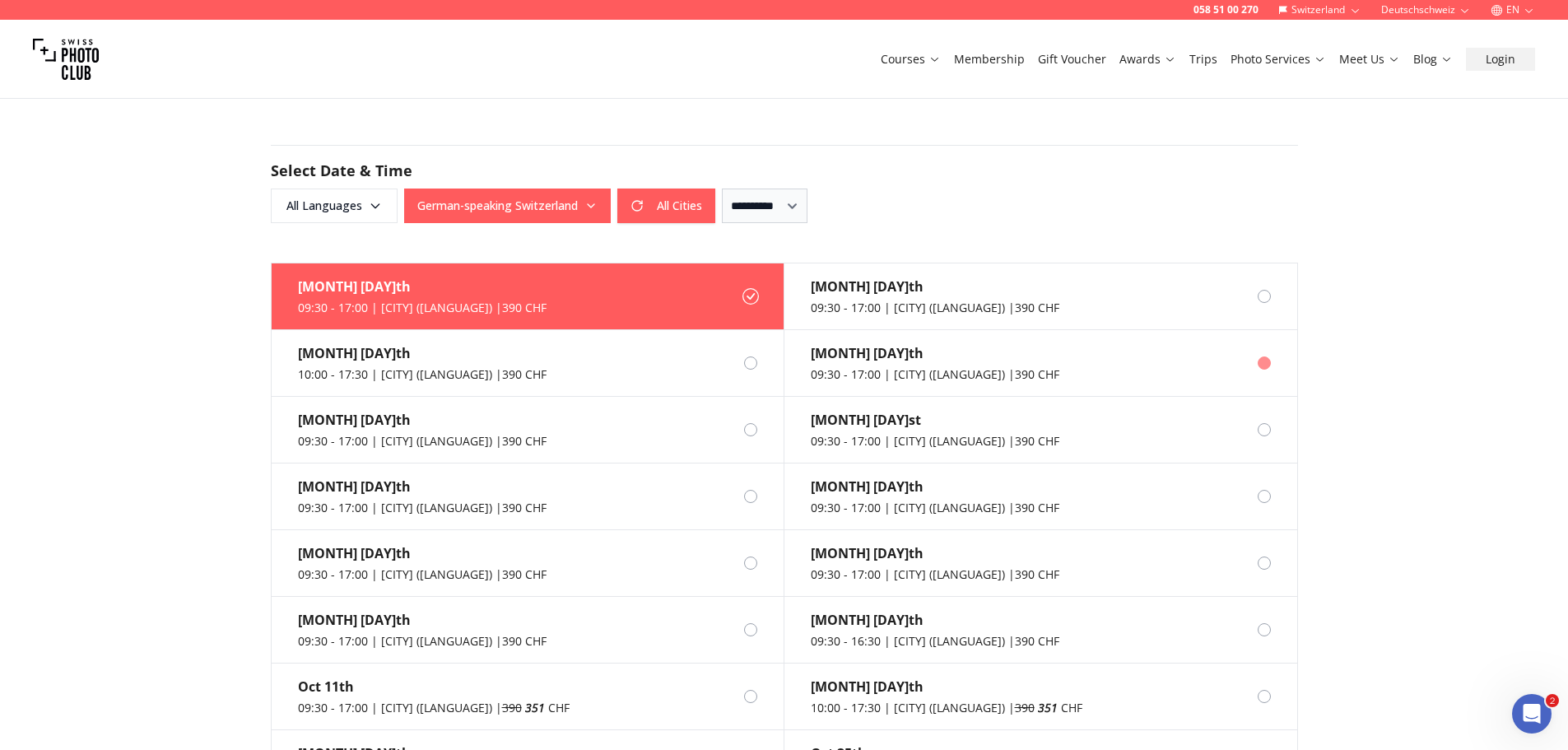 scroll, scrollTop: 1811, scrollLeft: 0, axis: vertical 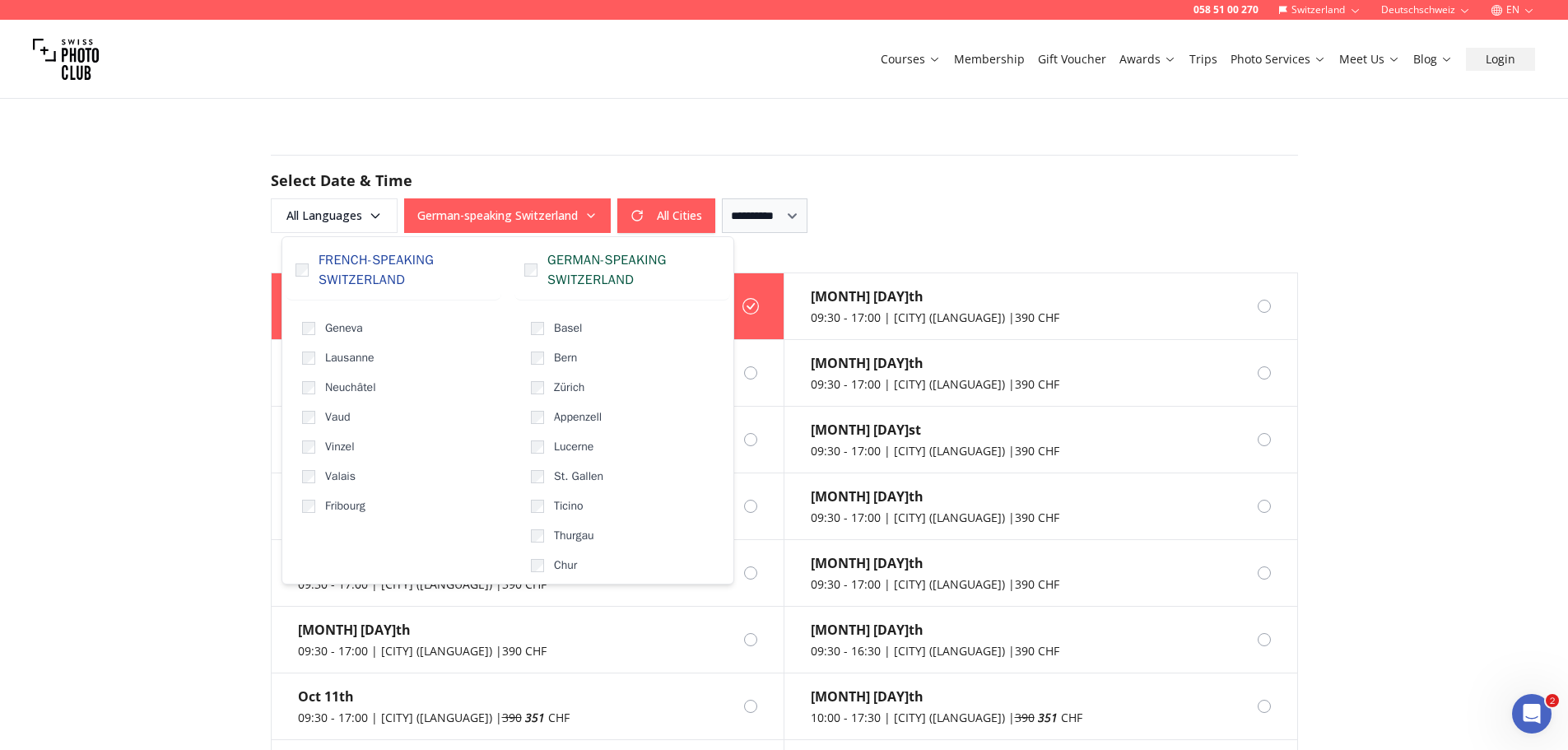click on "German-speaking Switzerland" at bounding box center (507, 216) 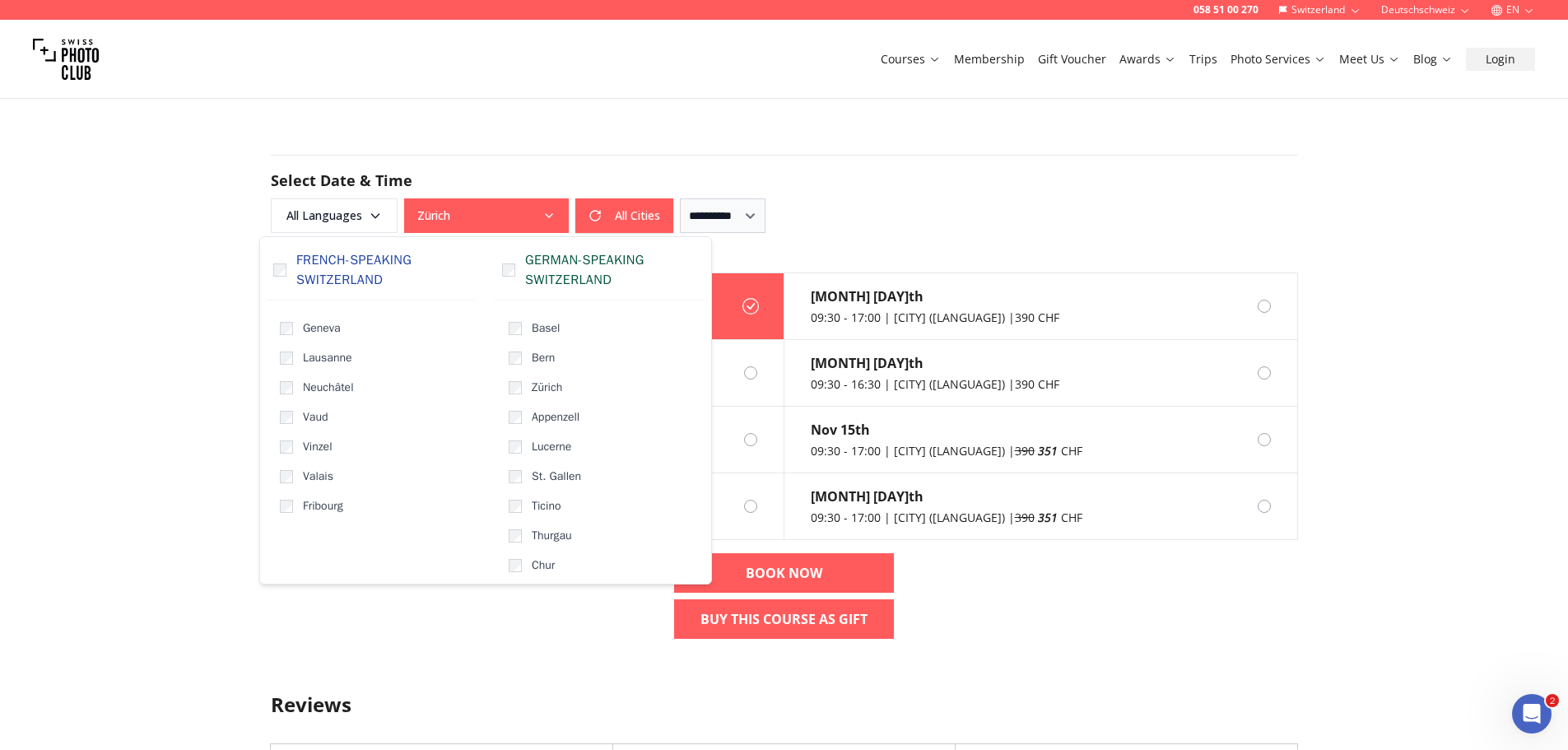 click on "**********" at bounding box center (784, 193) 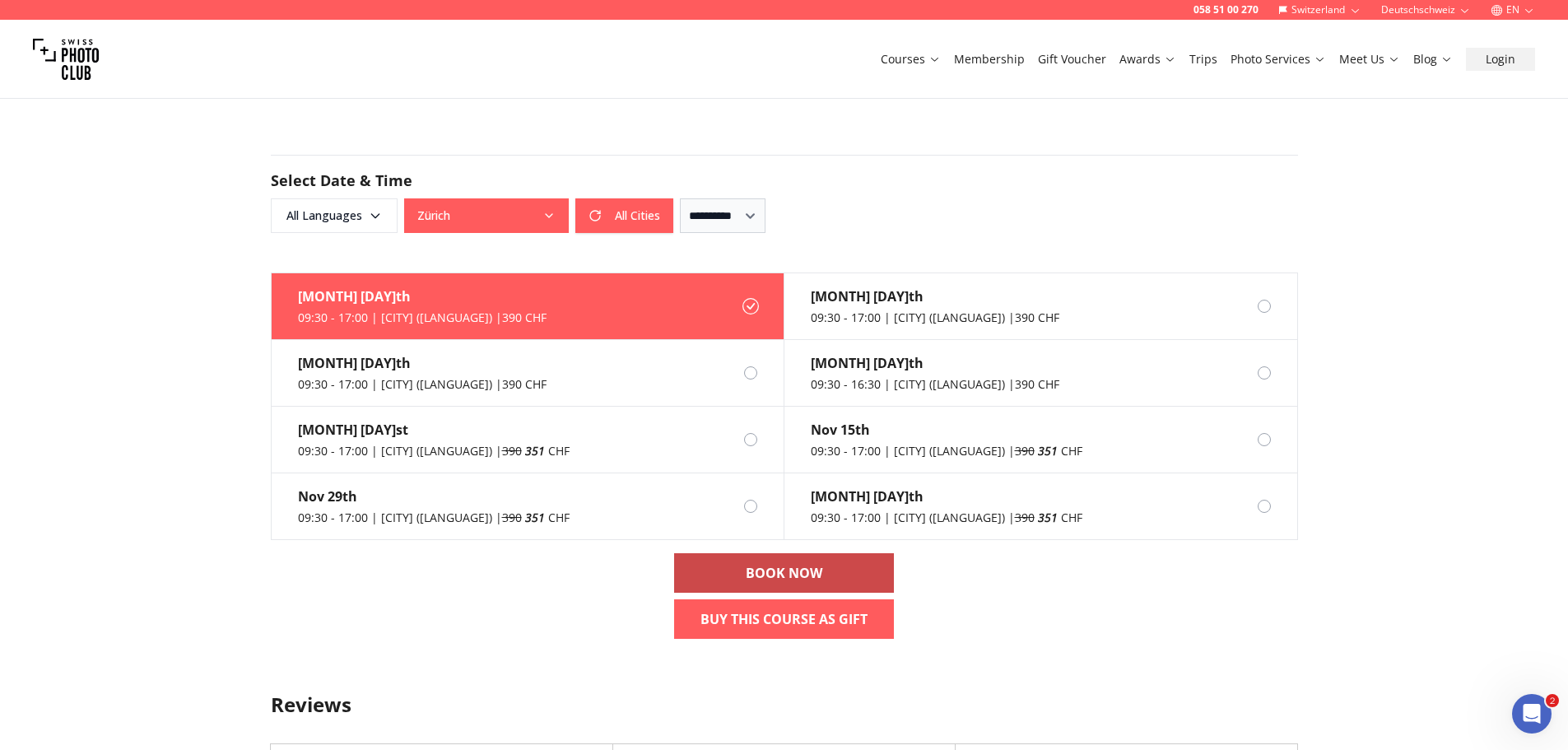 click on "BOOK NOW" at bounding box center [784, 573] 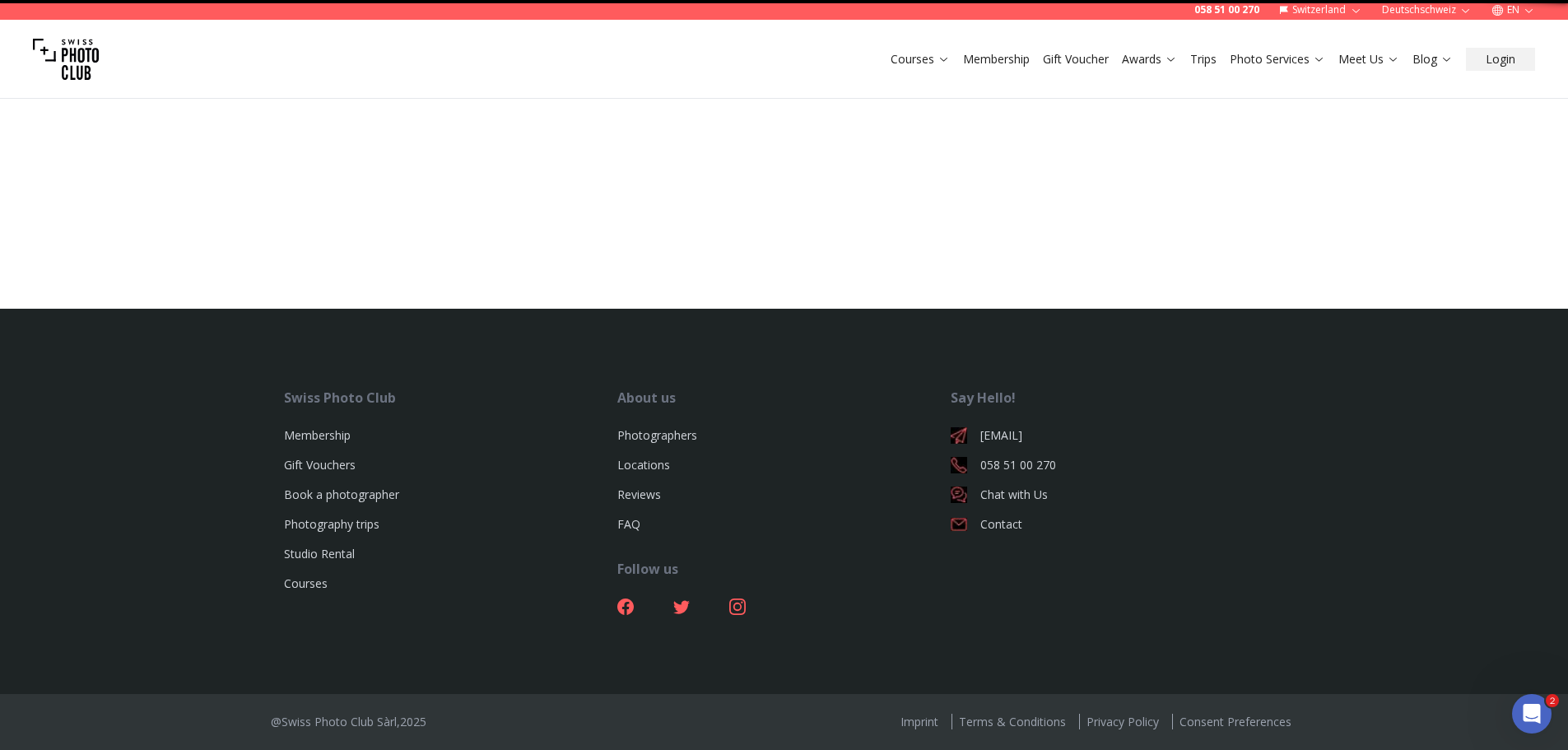 scroll, scrollTop: 0, scrollLeft: 0, axis: both 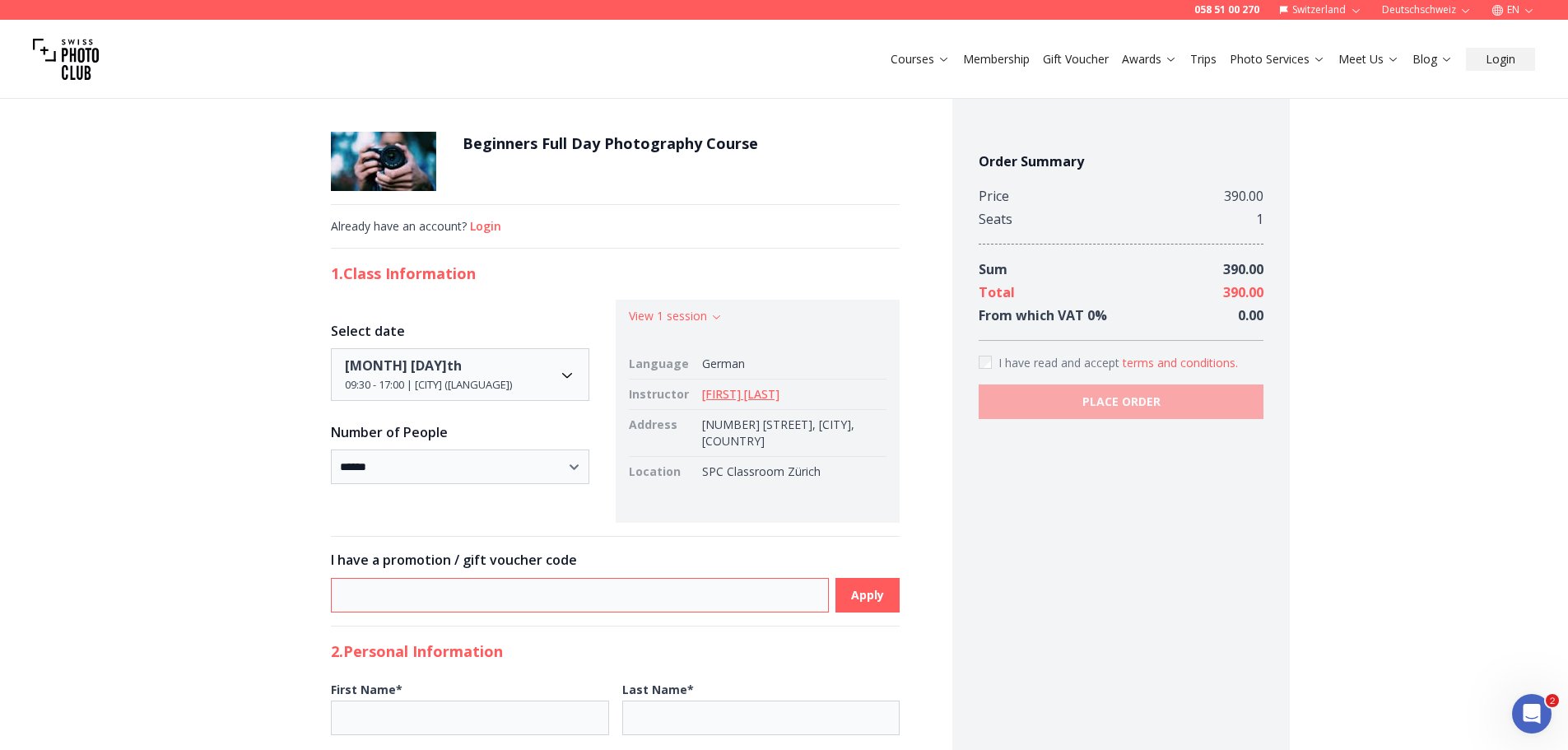click at bounding box center (579, 595) 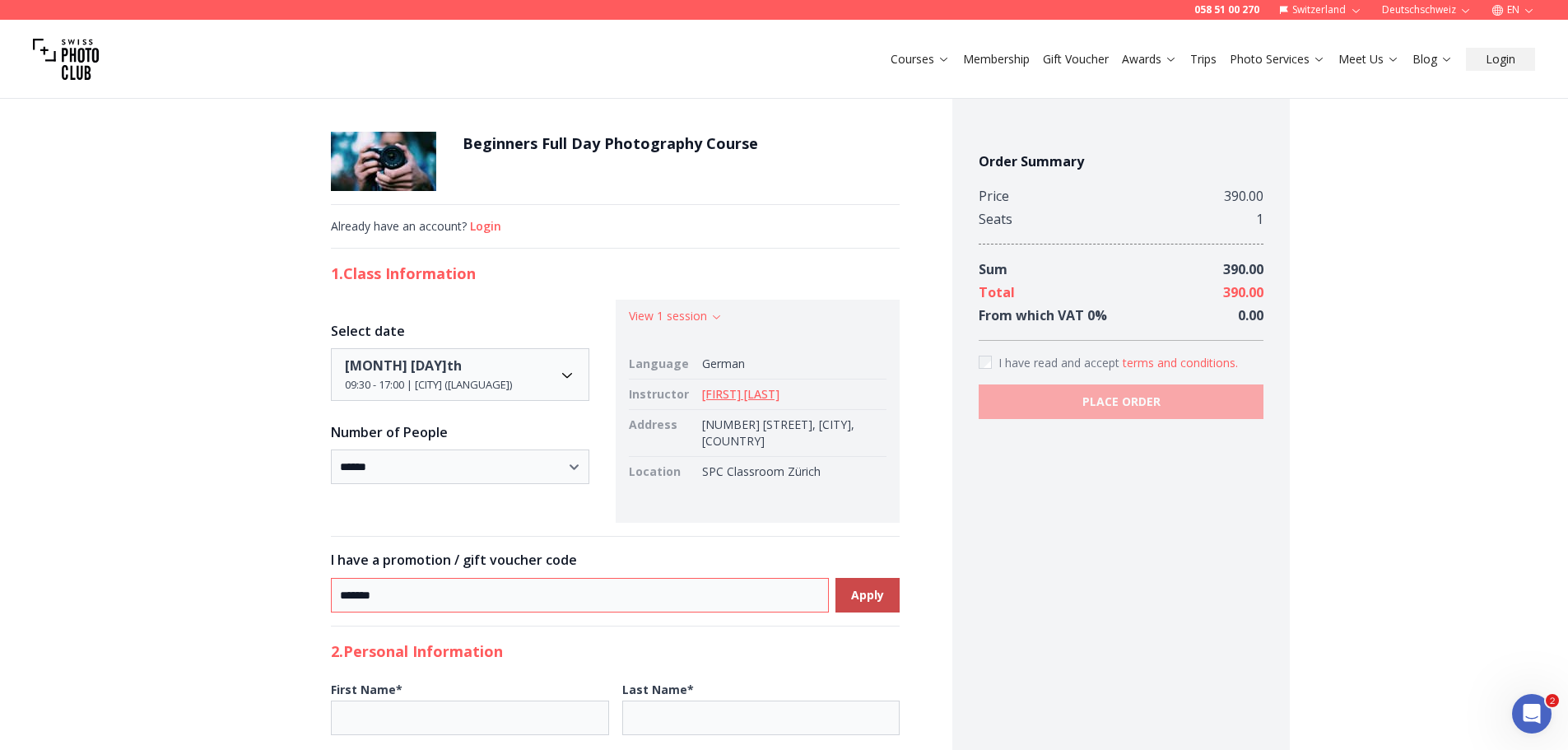 type on "*******" 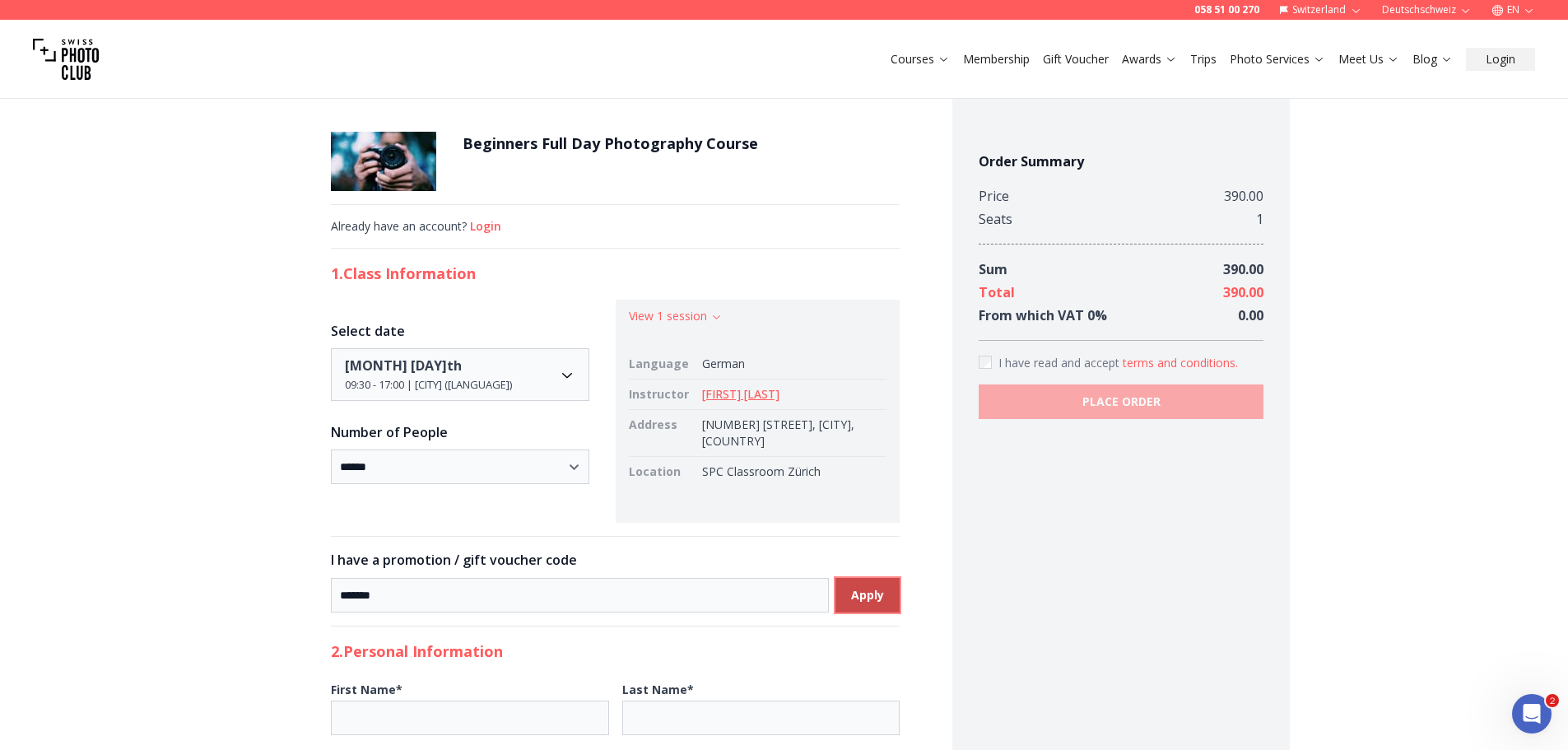 click on "Apply" at bounding box center [868, 595] 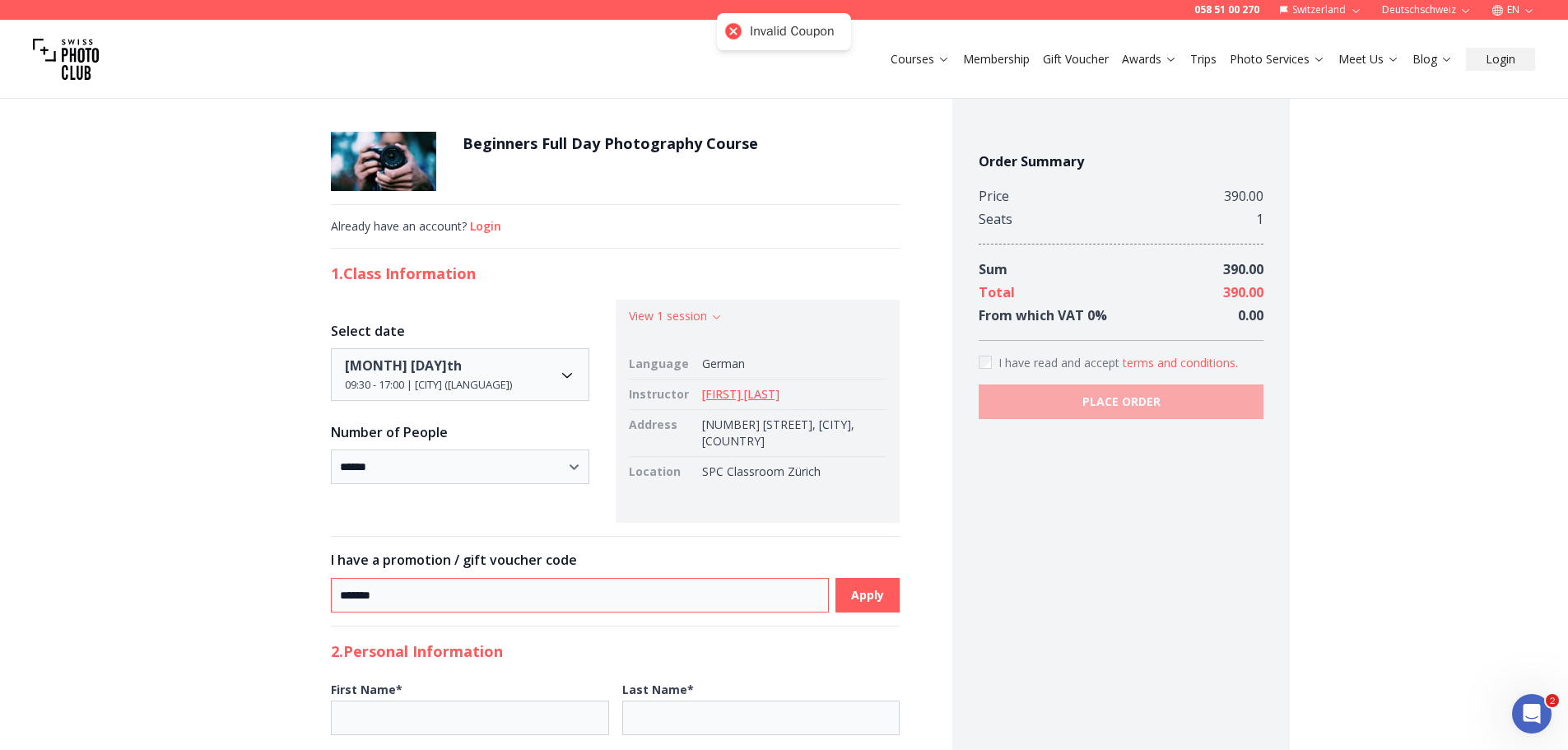 drag, startPoint x: 426, startPoint y: 601, endPoint x: 236, endPoint y: 623, distance: 191.26944 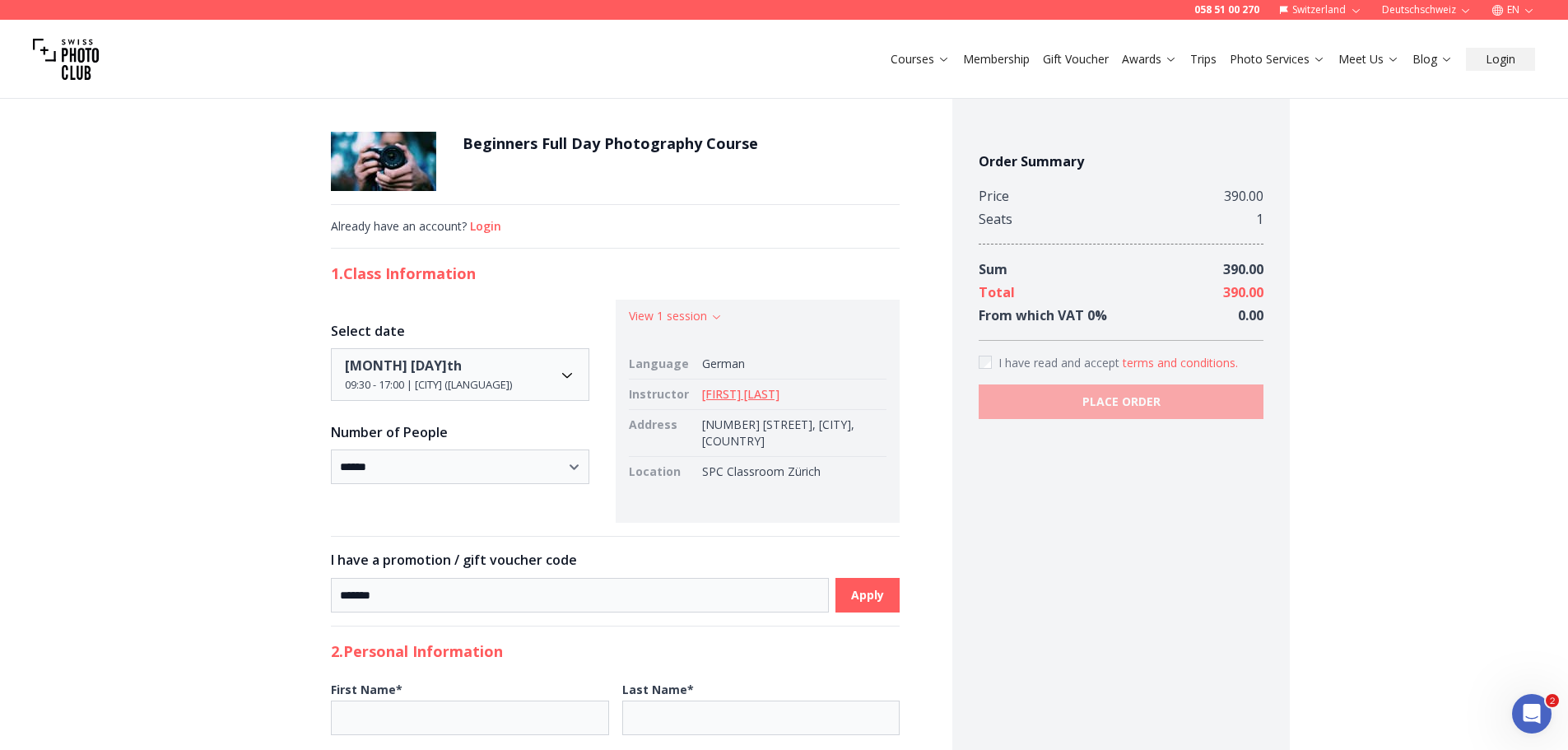 click on "**********" at bounding box center [784, 1034] 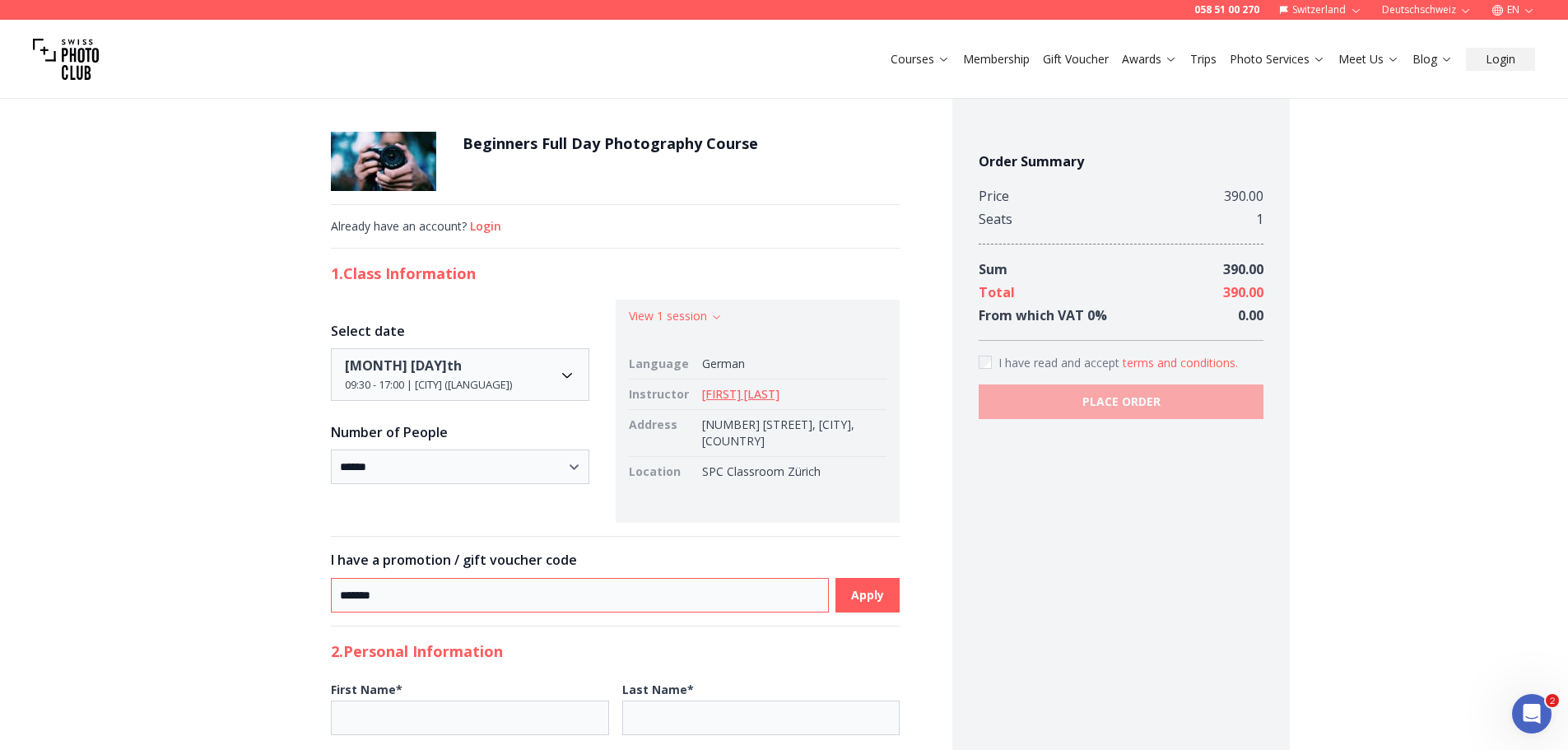 drag, startPoint x: 394, startPoint y: 604, endPoint x: 42, endPoint y: 677, distance: 359.4899 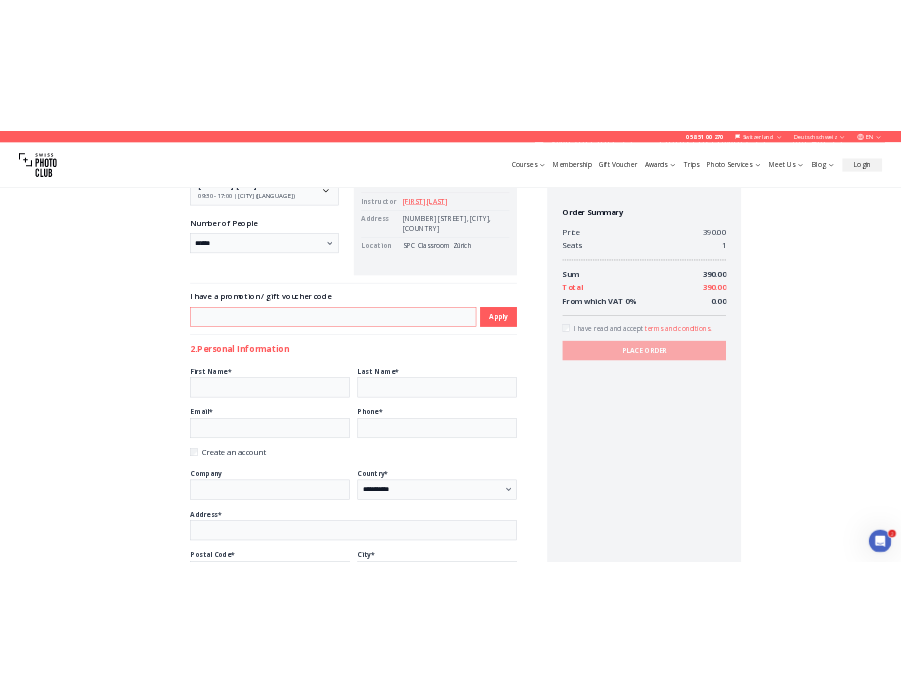 scroll, scrollTop: 400, scrollLeft: 0, axis: vertical 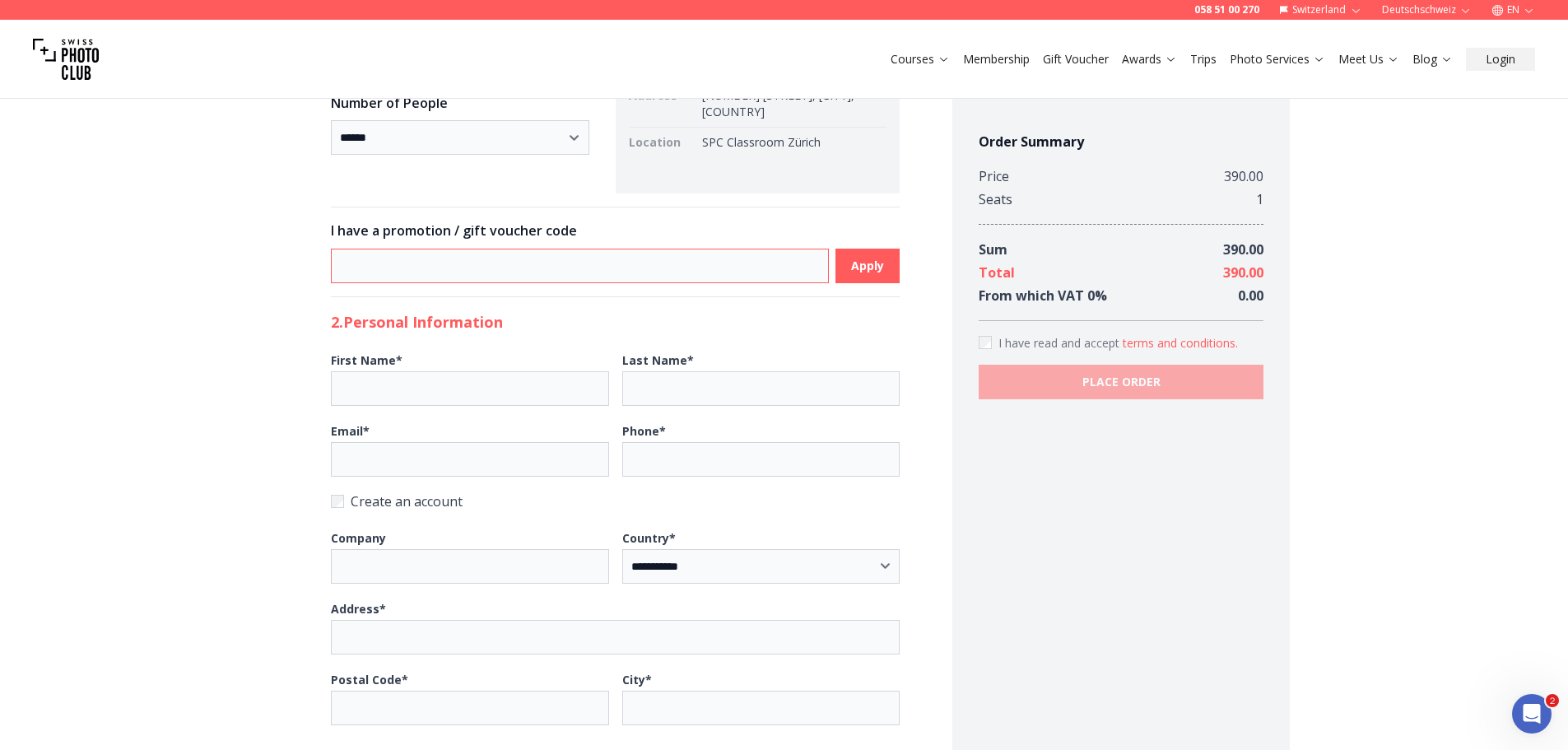 type 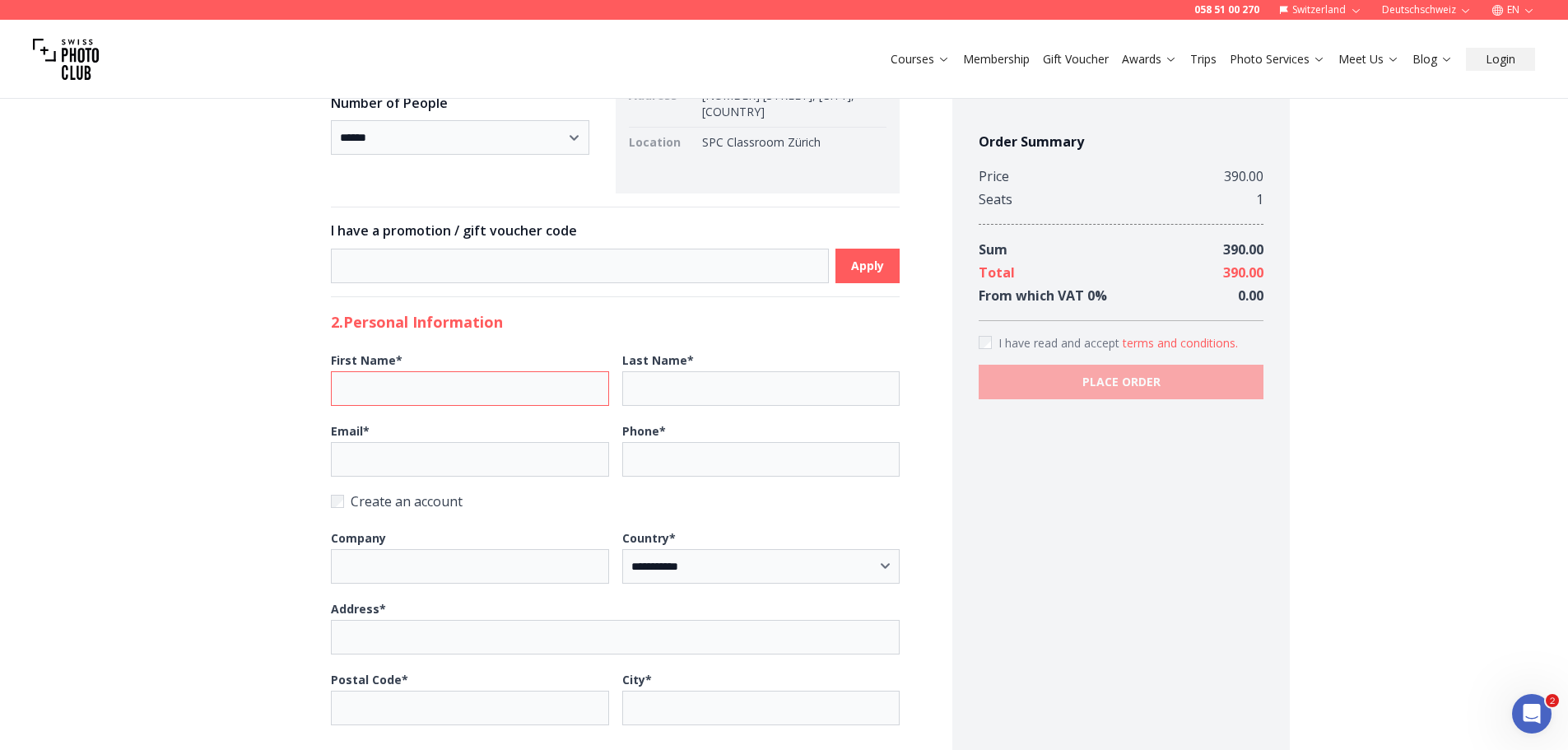 click on "[FIRST] Name *" at bounding box center [470, 389] 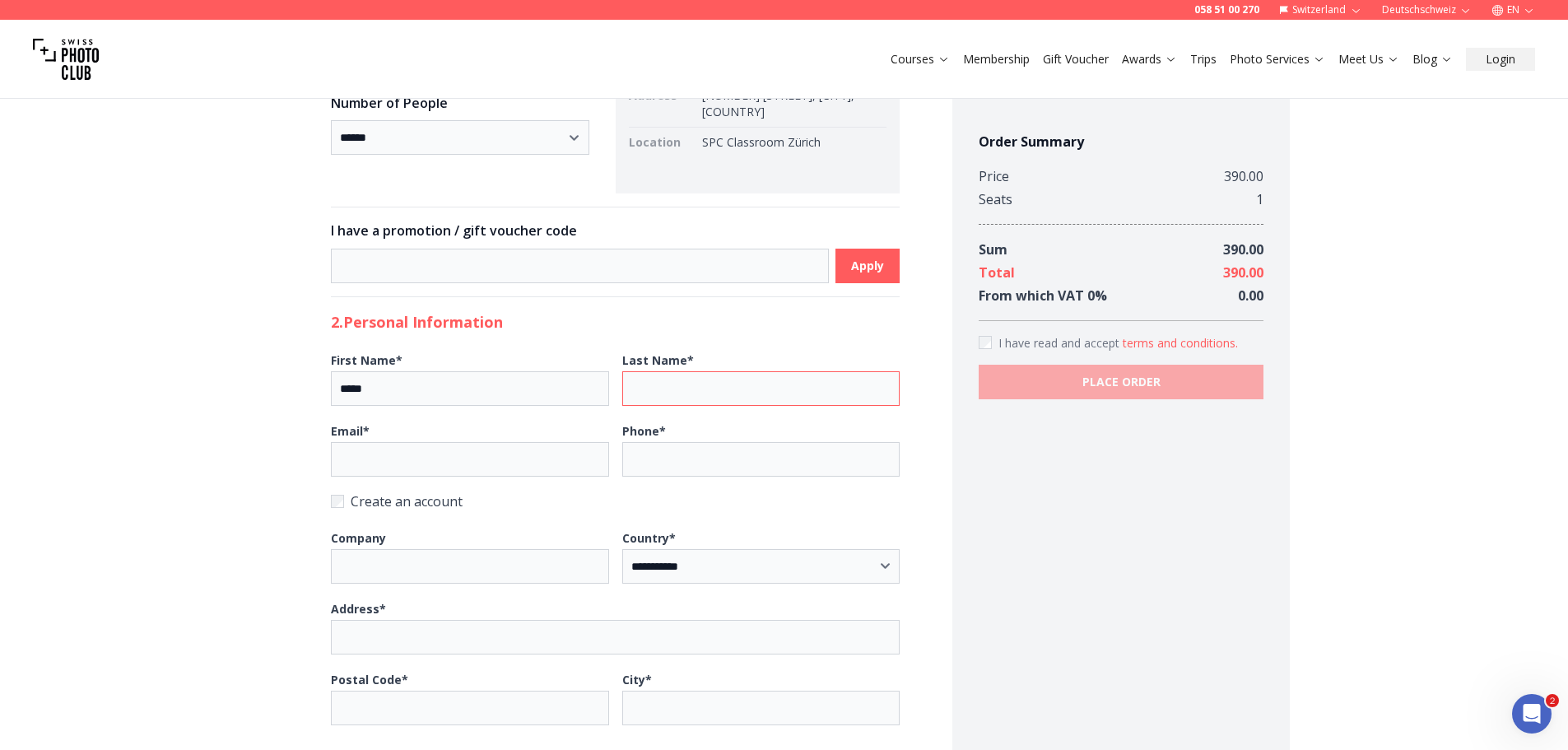 type on "*******" 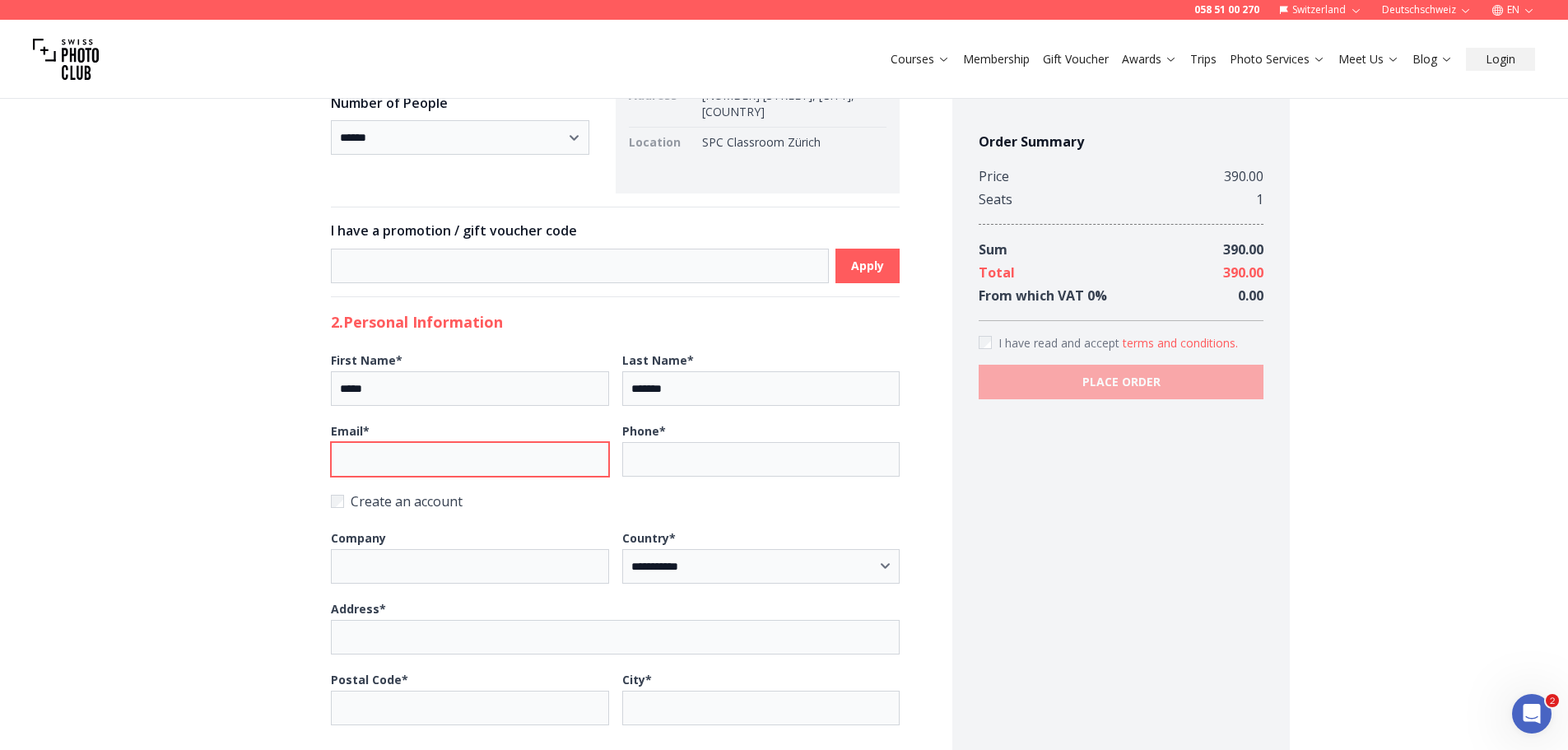 type on "**********" 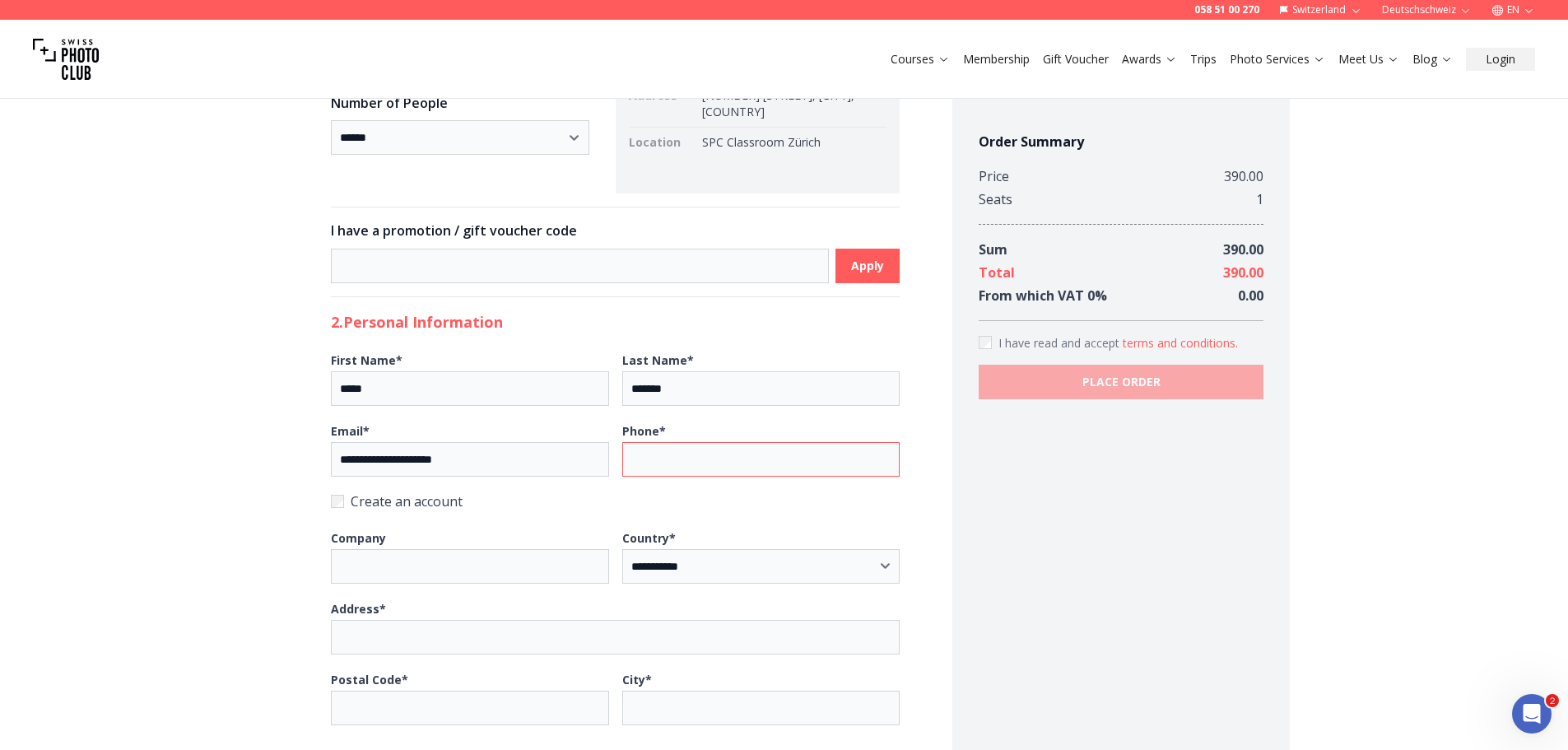 type on "**********" 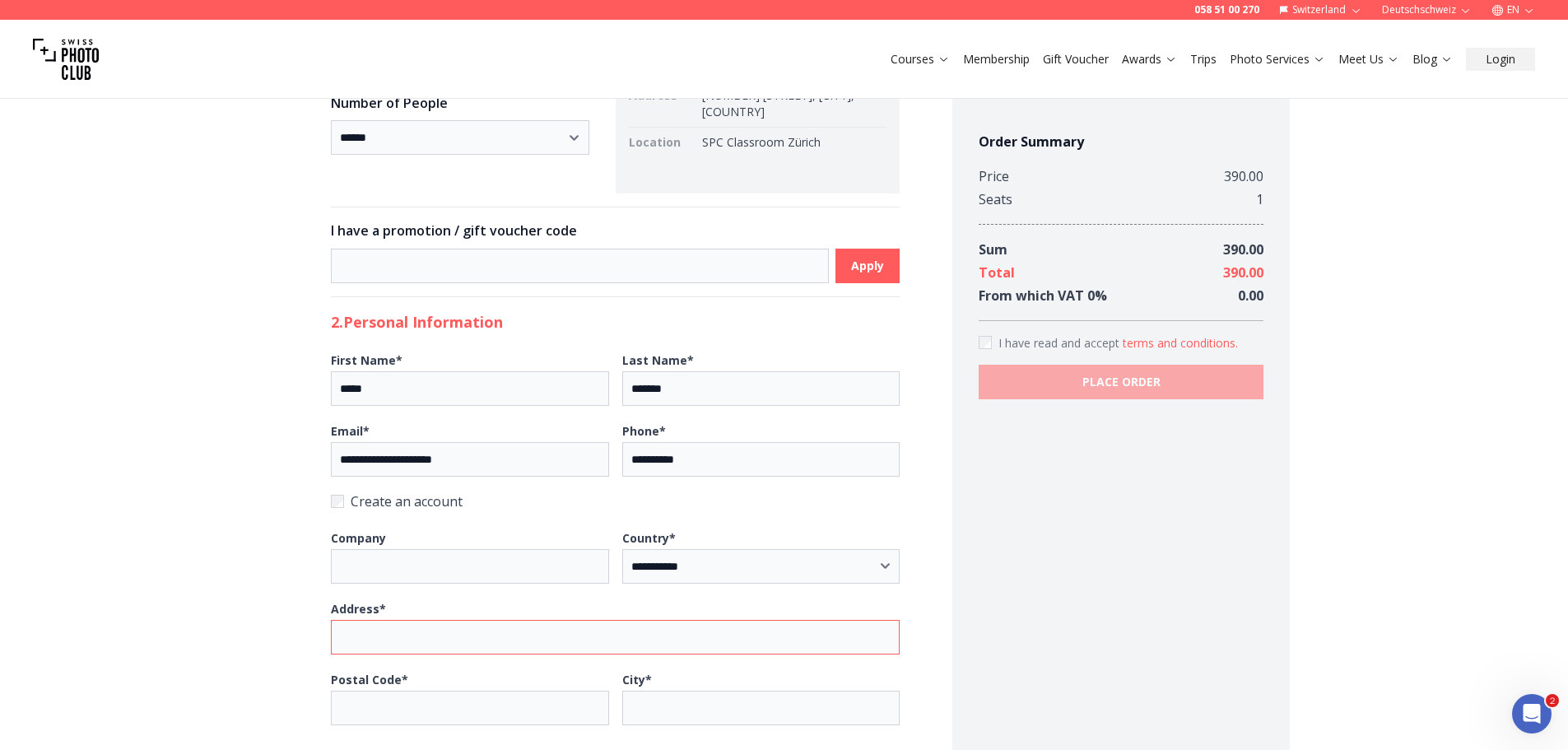 type on "**********" 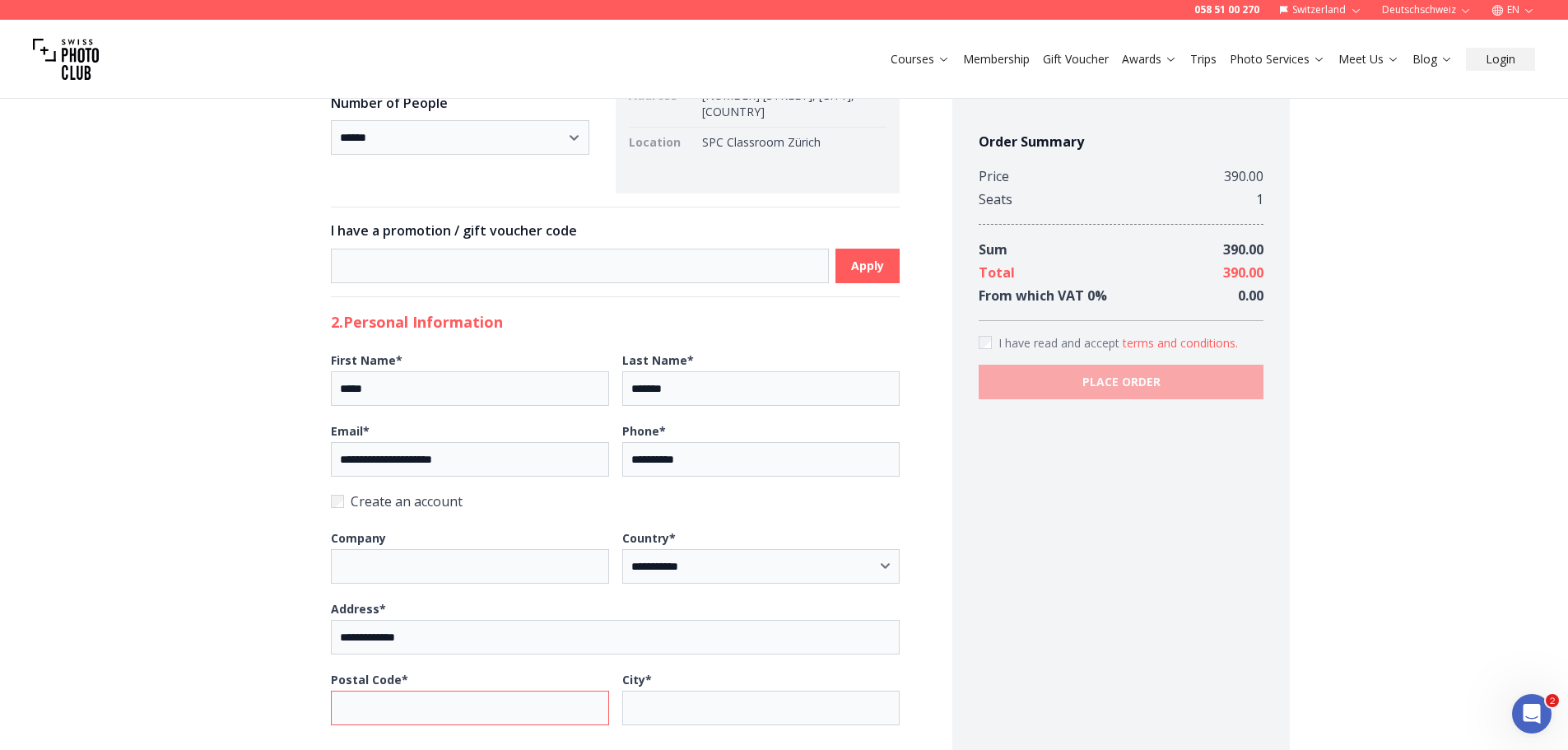 type on "****" 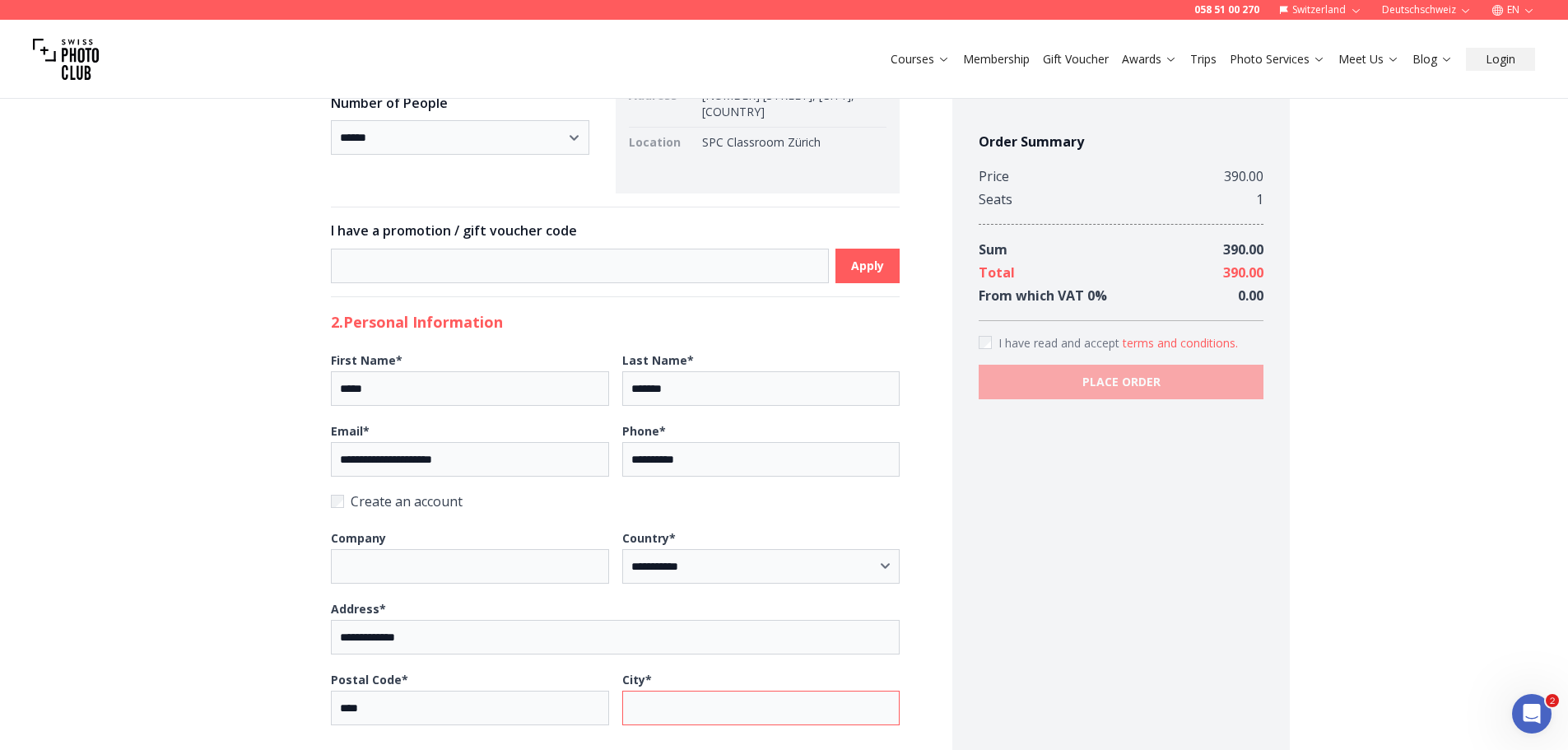 type on "******" 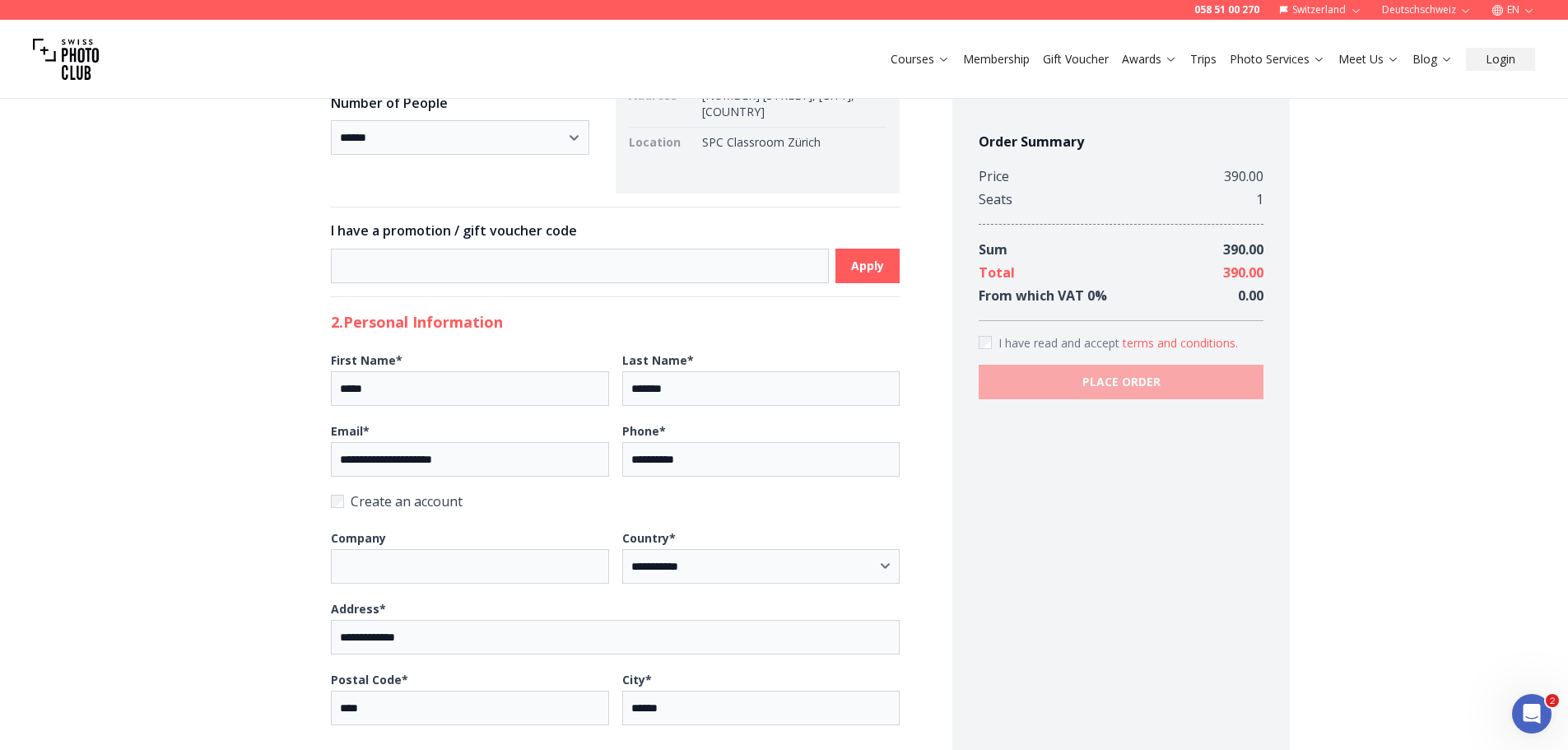 click on "**********" at bounding box center (784, 705) 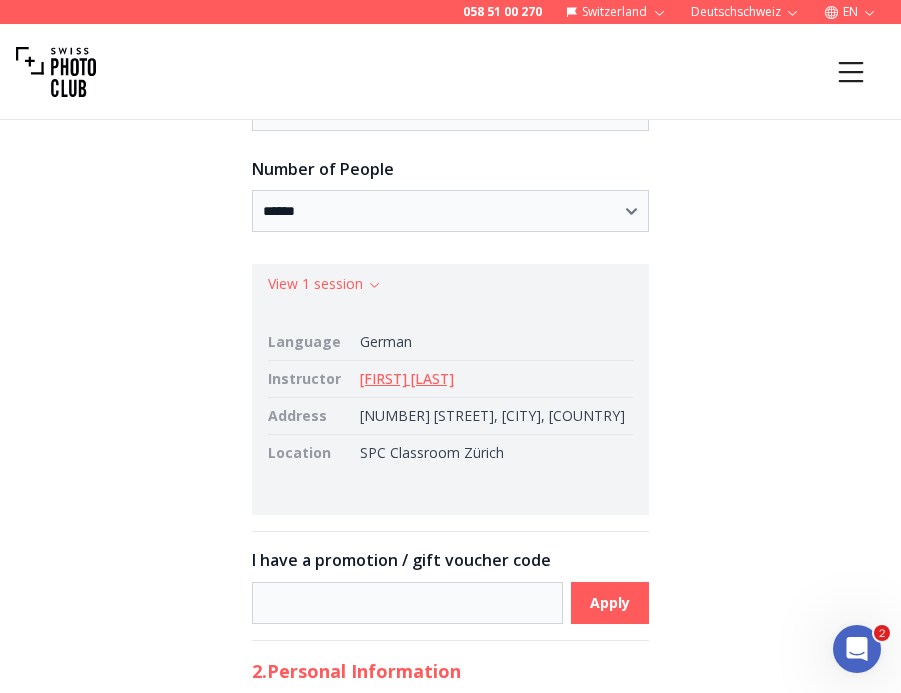 drag, startPoint x: 610, startPoint y: 408, endPoint x: 334, endPoint y: 422, distance: 276.35486 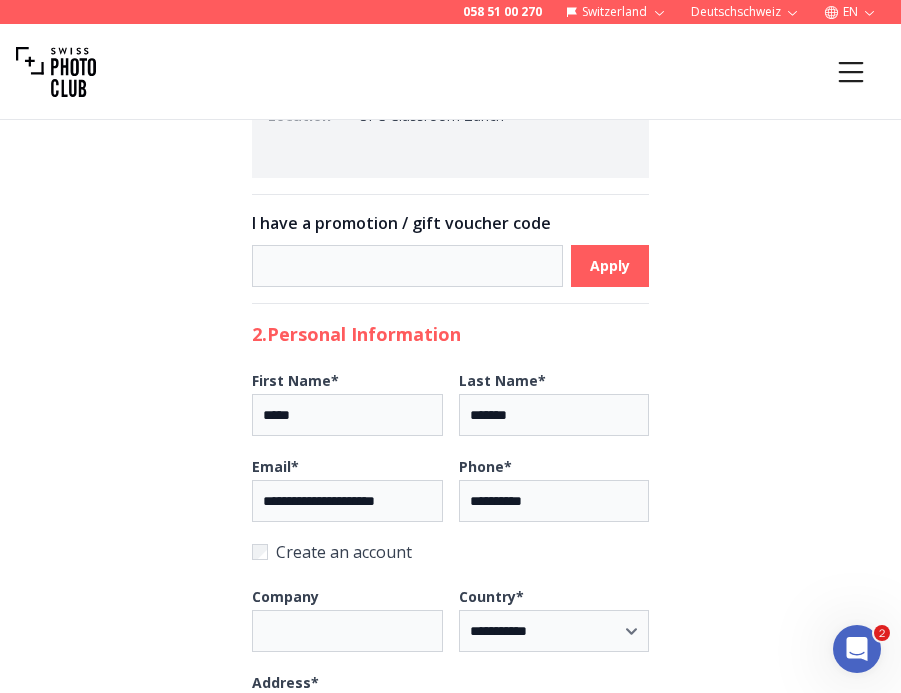 scroll, scrollTop: 900, scrollLeft: 0, axis: vertical 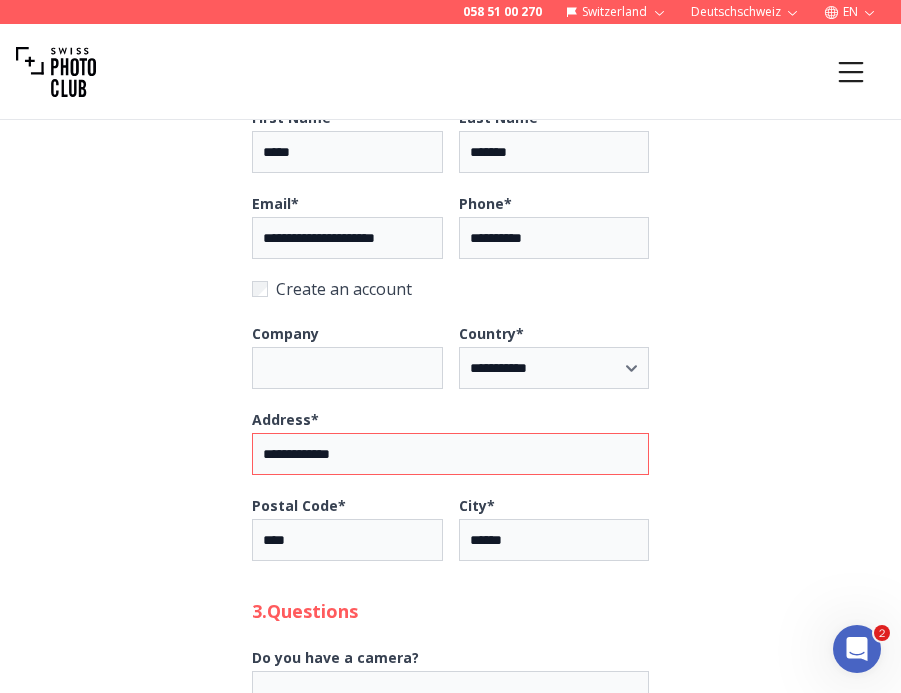 click on "**********" at bounding box center [450, 454] 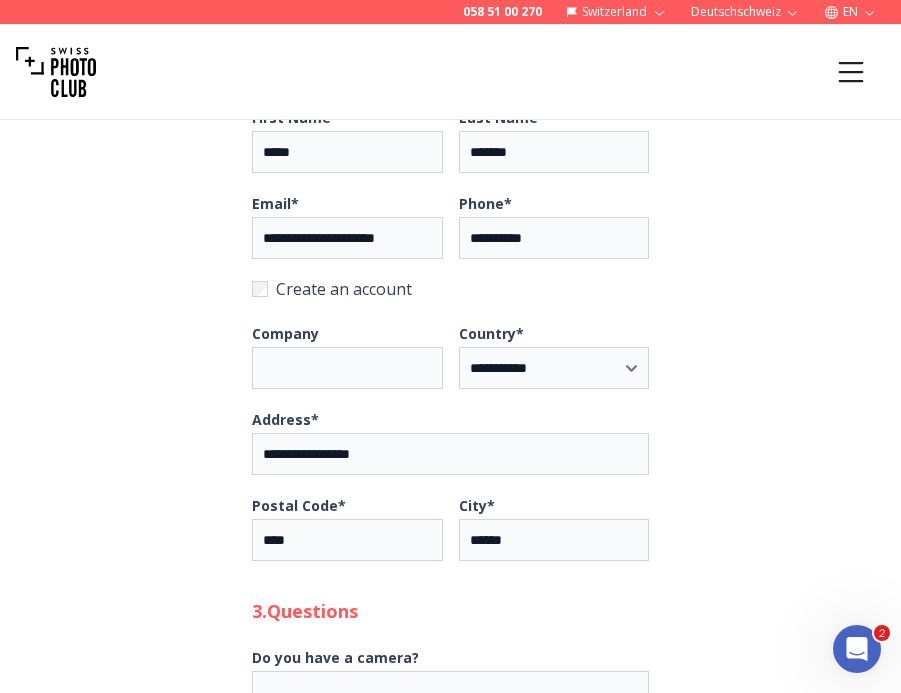 click on "**********" at bounding box center [450, 539] 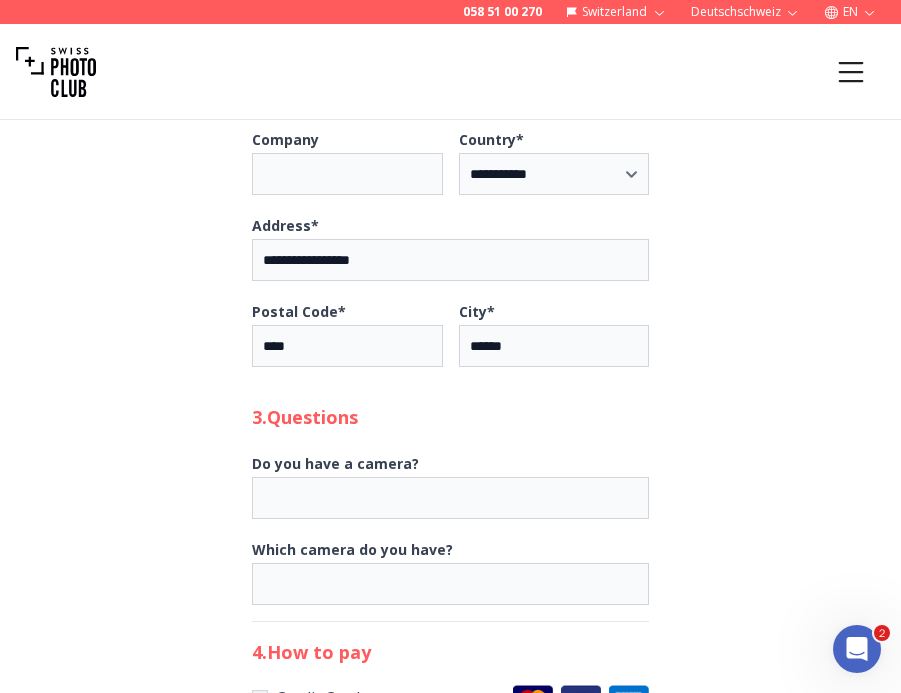 scroll, scrollTop: 1200, scrollLeft: 0, axis: vertical 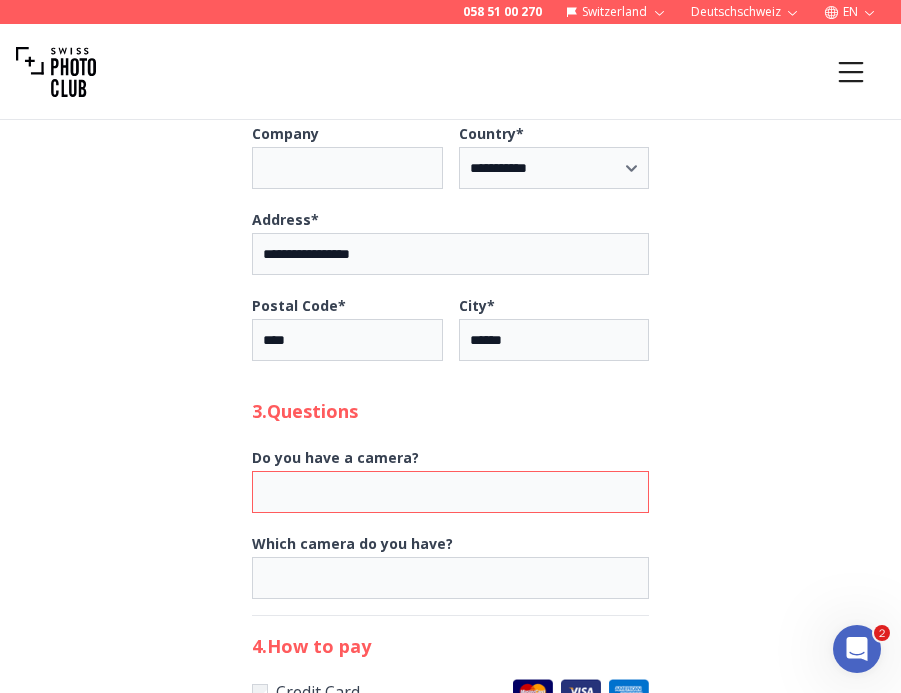 click on "Do you have a camera?" at bounding box center [450, 492] 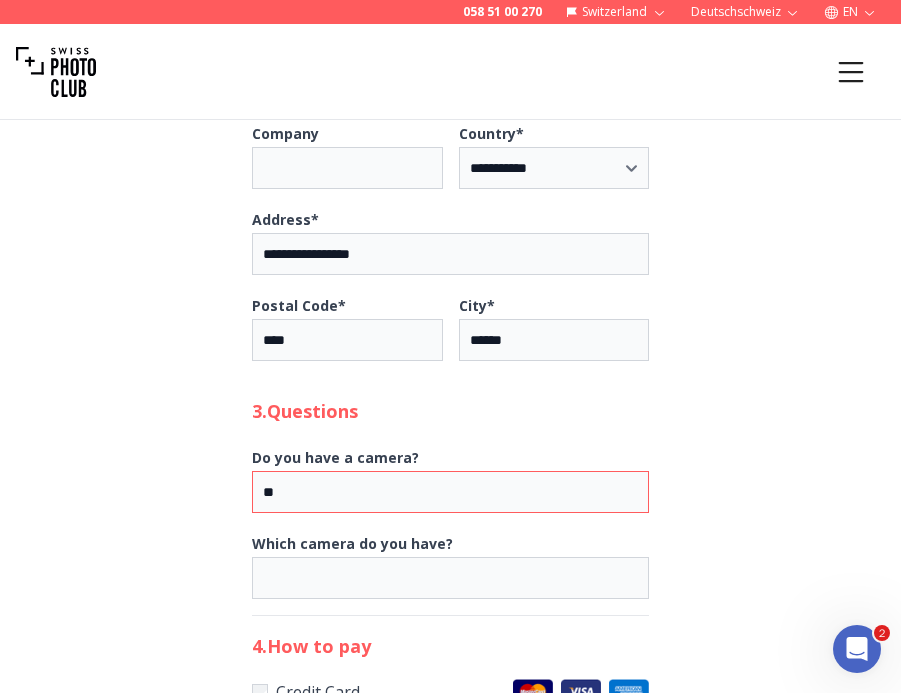 type on "*" 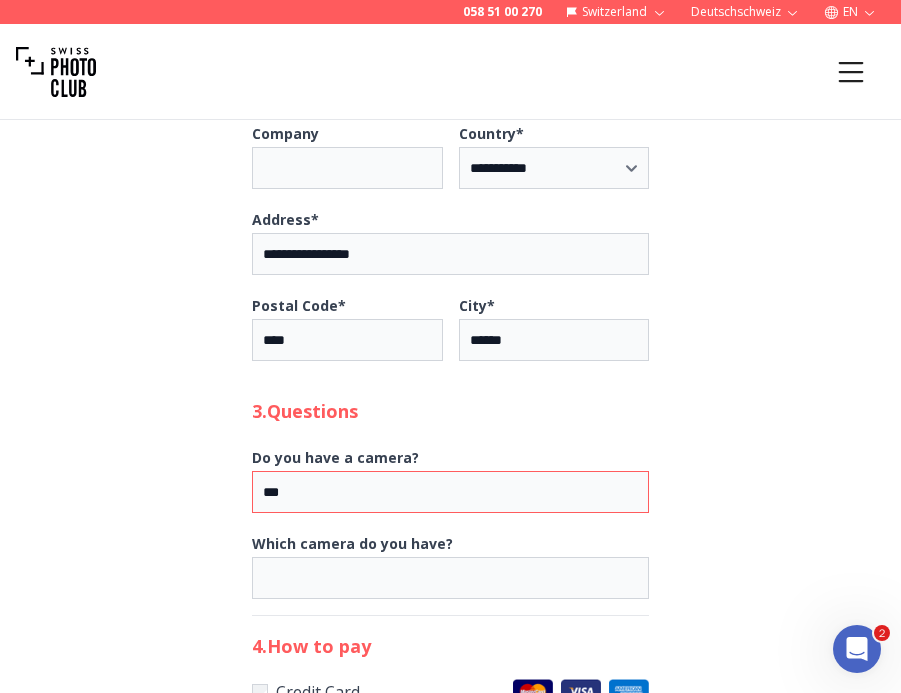 type on "***" 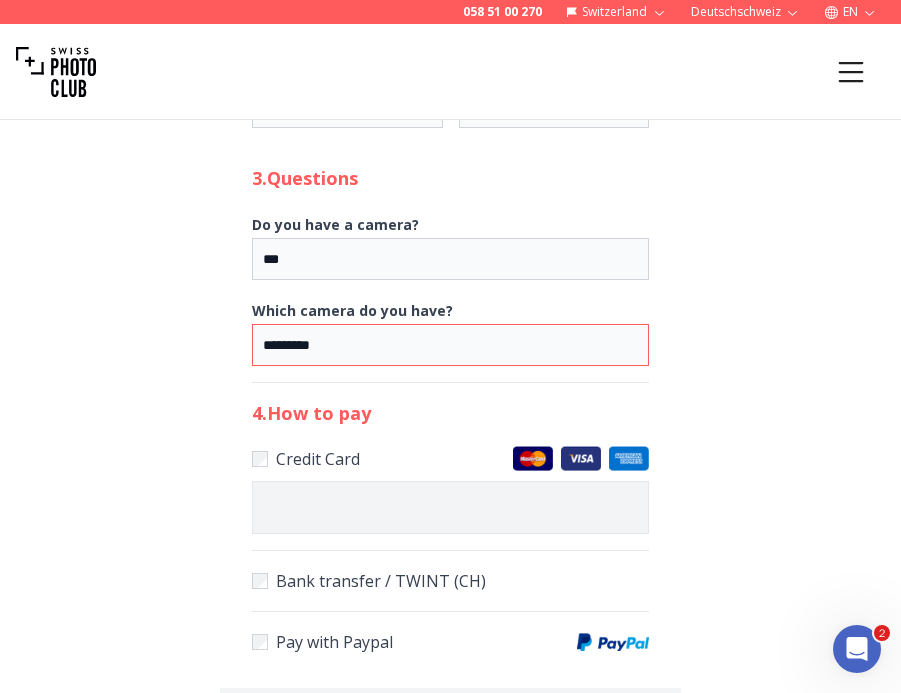 scroll, scrollTop: 1500, scrollLeft: 0, axis: vertical 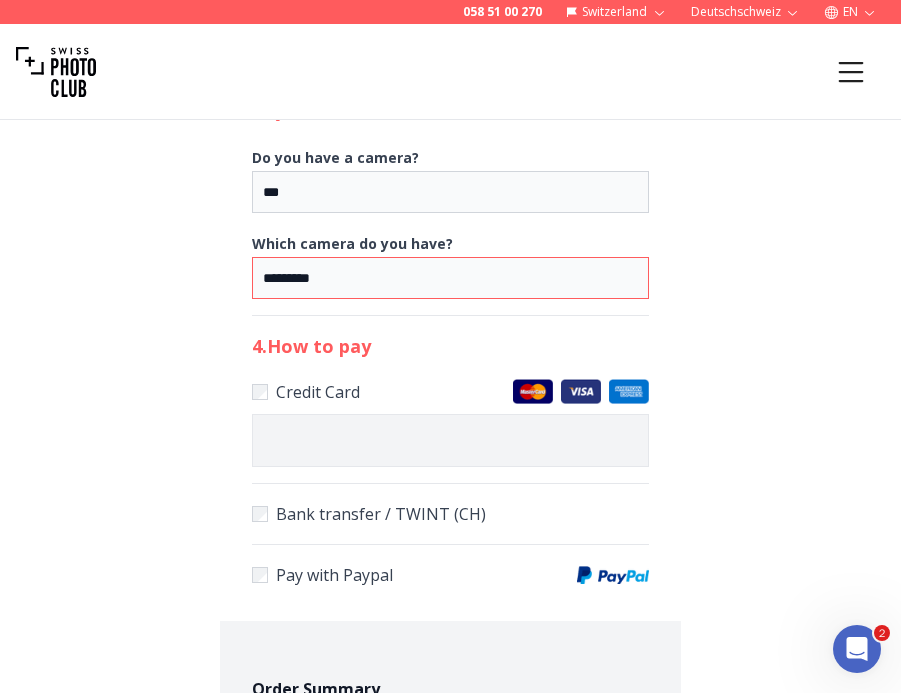 type on "*********" 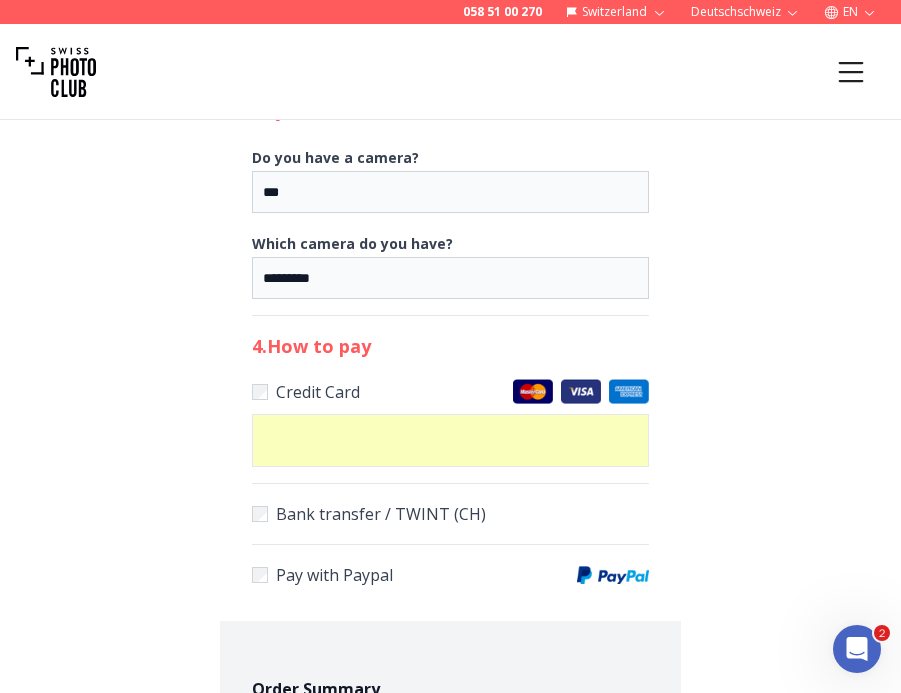 click on "**********" at bounding box center (450, 35) 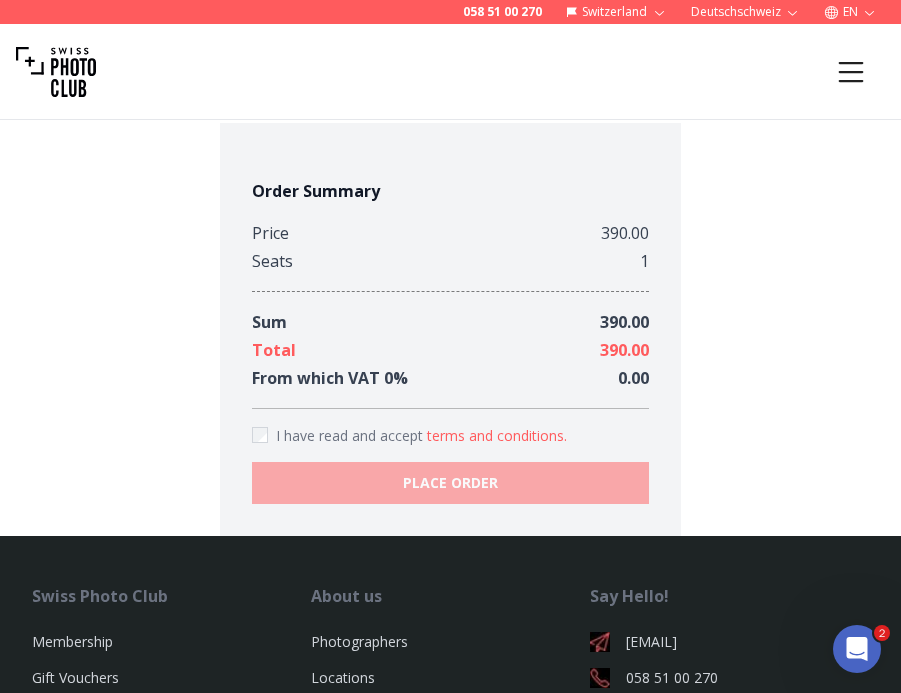 scroll, scrollTop: 2000, scrollLeft: 0, axis: vertical 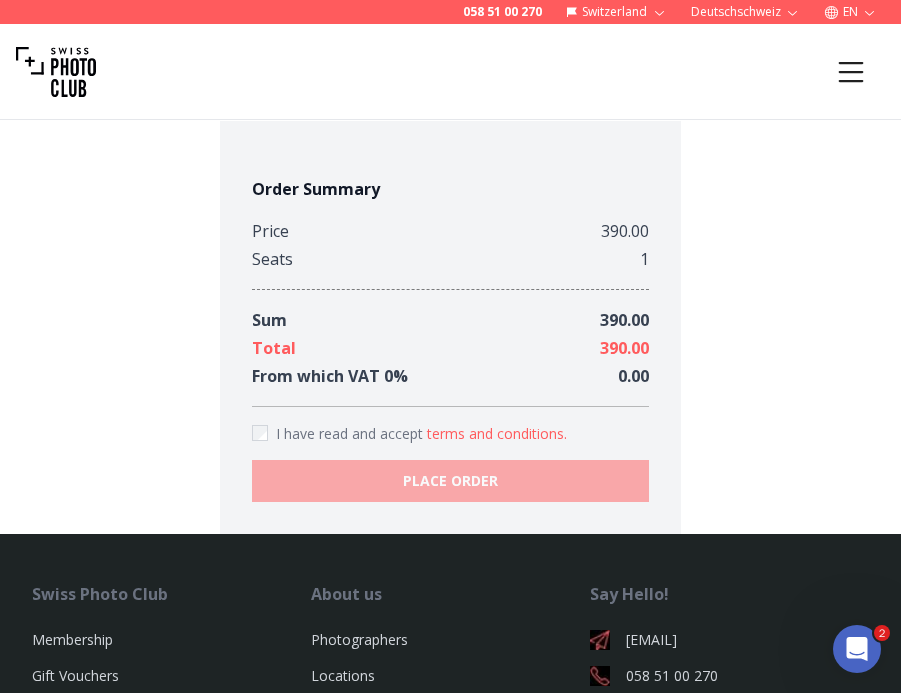 click on "I have read and accept   terms and conditions ." at bounding box center (450, 433) 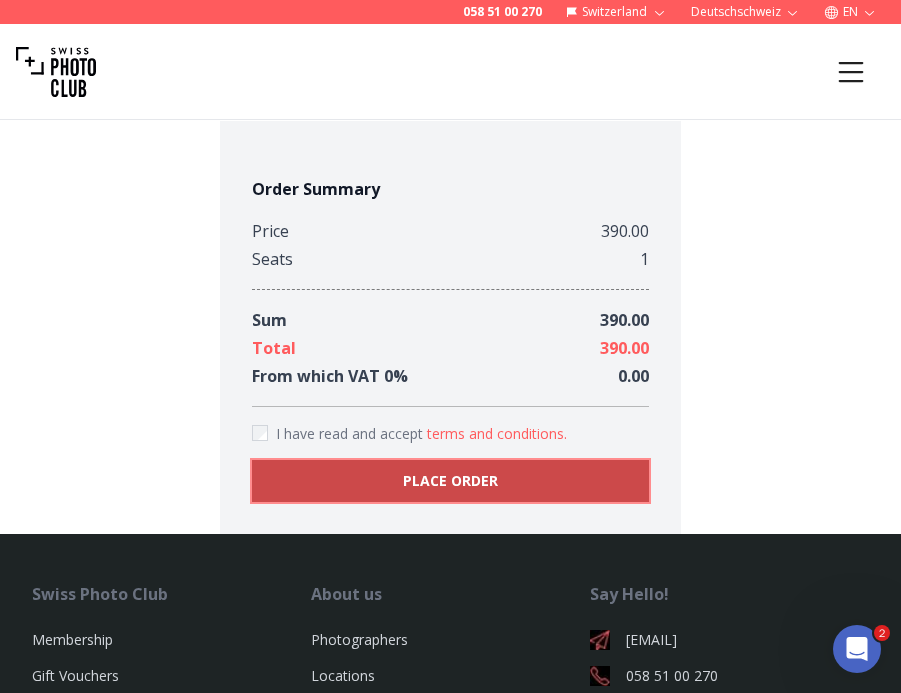click on "PLACE ORDER" at bounding box center (450, 481) 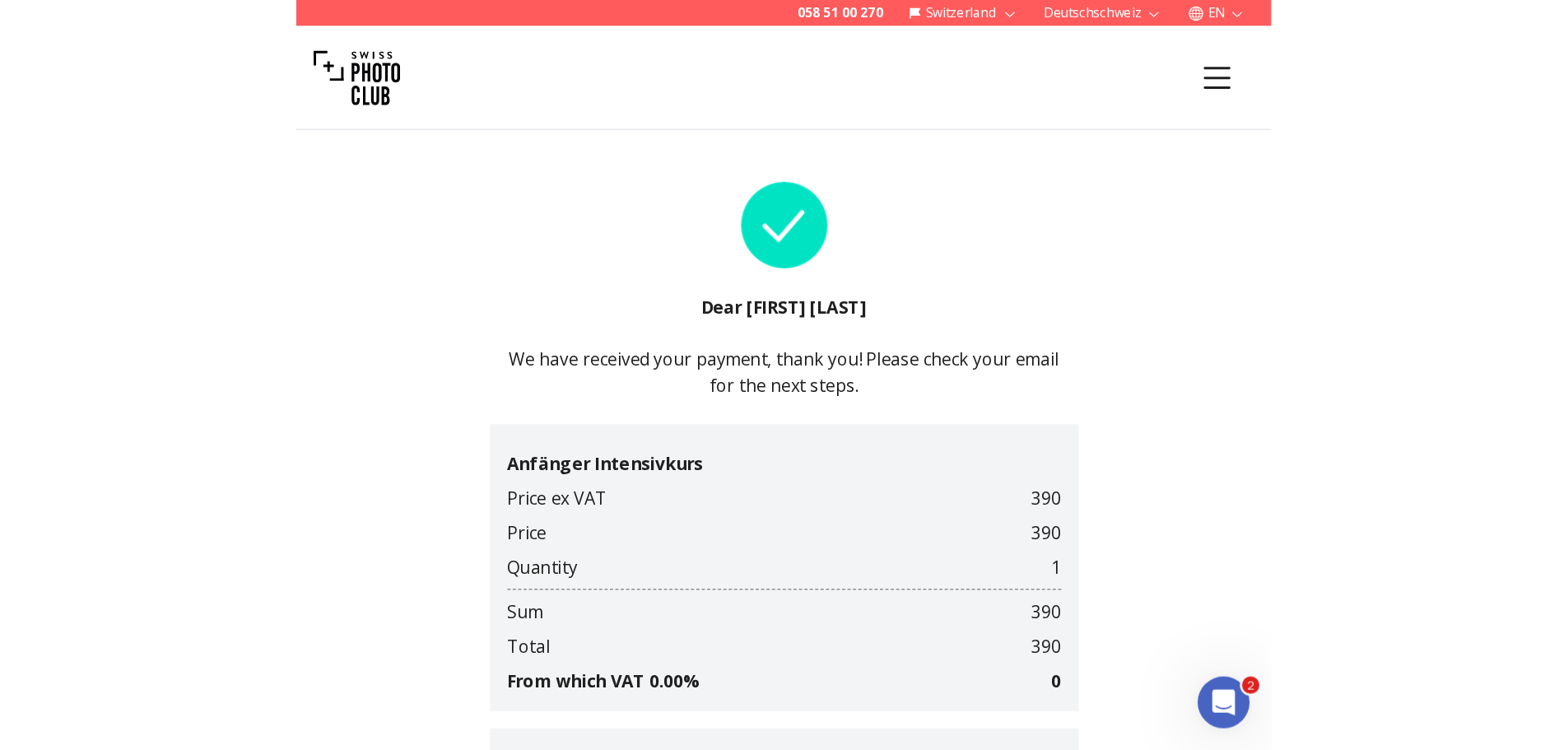 scroll, scrollTop: 247, scrollLeft: 0, axis: vertical 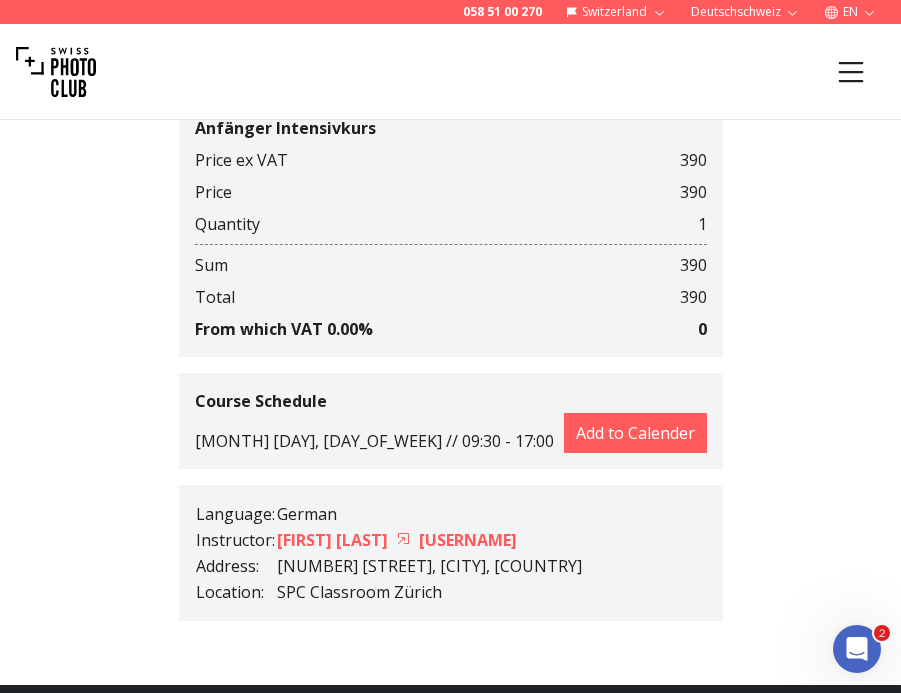 click on "[FIRST] [LAST]   [USERNAME]" at bounding box center [429, 540] 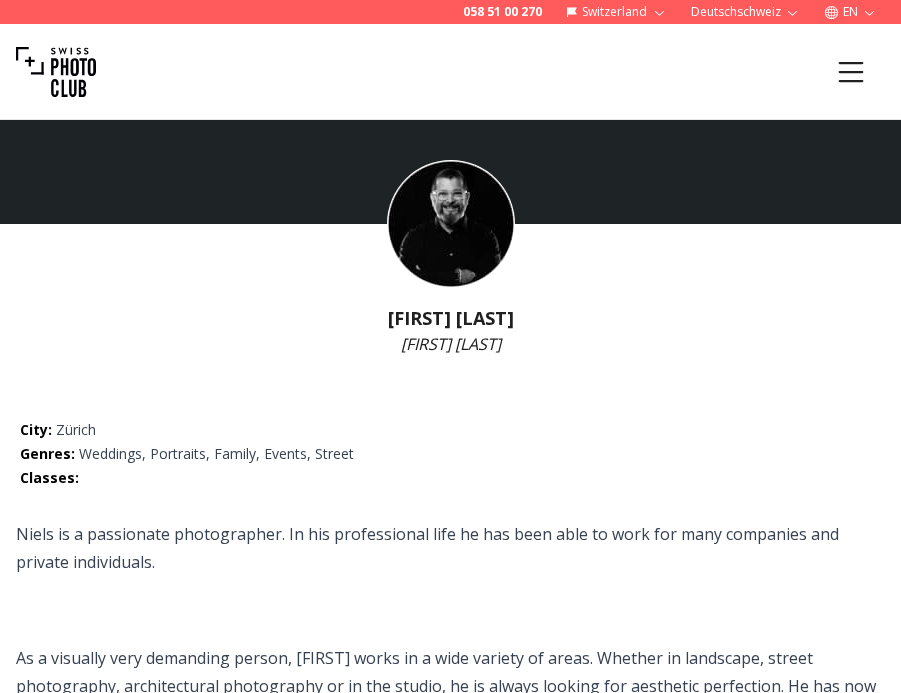 scroll, scrollTop: 0, scrollLeft: 0, axis: both 